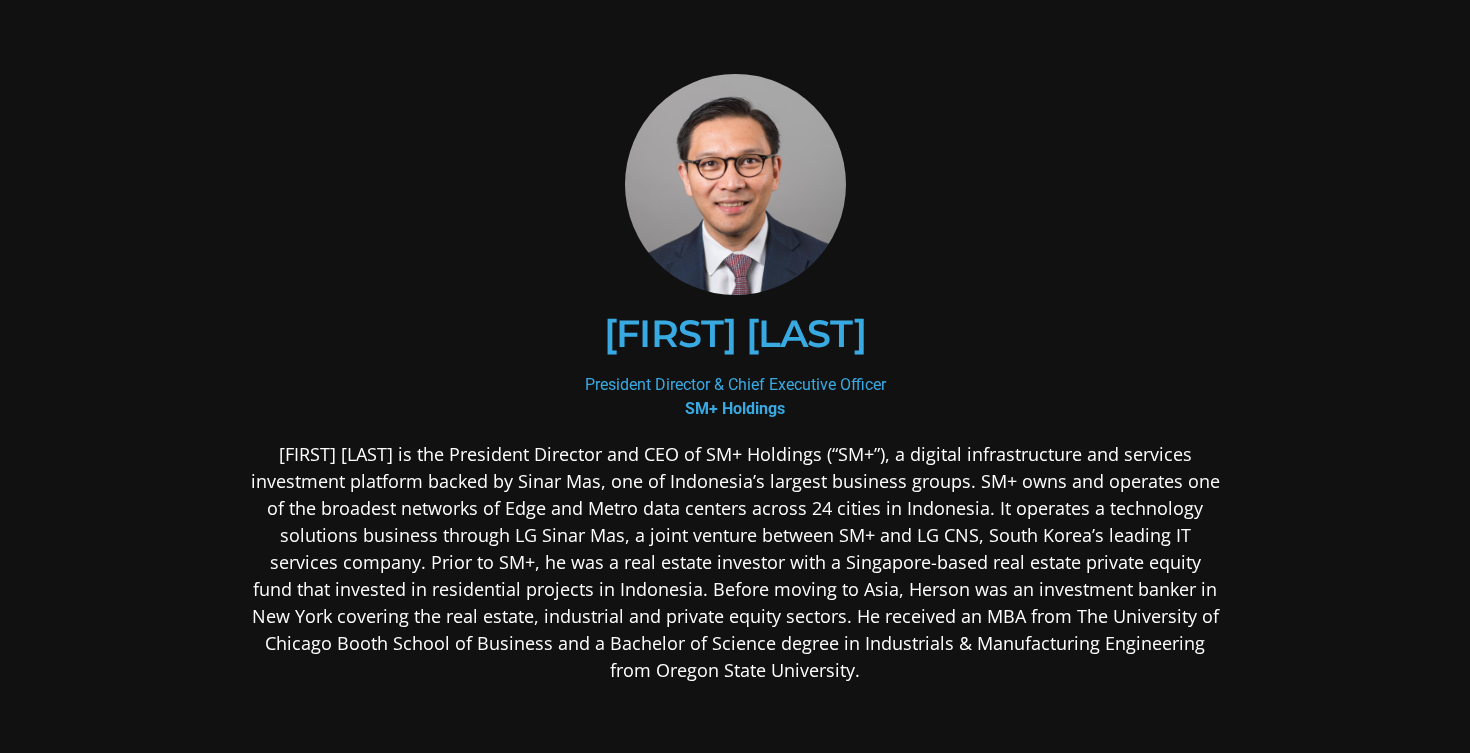 scroll, scrollTop: 0, scrollLeft: 0, axis: both 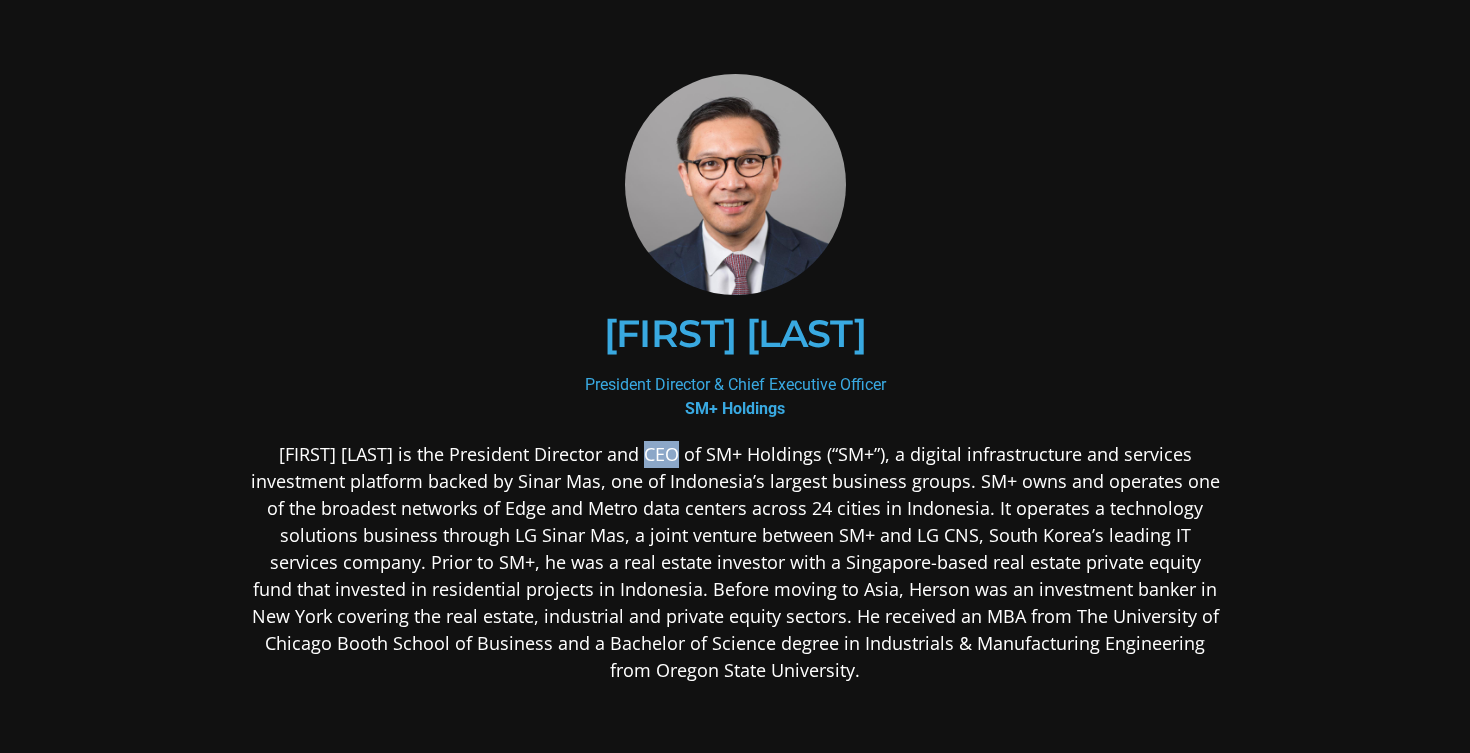 click on "[FIRST] [LAST] is the President Director and CEO of SM+ Holdings (“SM+”), a digital infrastructure and services investment platform backed by Sinar Mas, one of Indonesia’s largest business groups. SM+ owns and operates one of the broadest networks of Edge and Metro data centers across 24 cities in Indonesia. It operates a technology solutions business through LG Sinar Mas, a joint venture between SM+ and LG CNS, South Korea’s leading IT services company. Prior to SM+, he was a real estate investor with a Singapore-based real estate private equity fund that invested in residential projects in Indonesia. Before moving to Asia, Herson was an investment banker in New York covering the real estate, industrial and private equity sectors. He received an MBA from The University of Chicago Booth School of Business and a Bachelor of Science degree in Industrials & Manufacturing Engineering from Oregon State University." at bounding box center [735, 562] 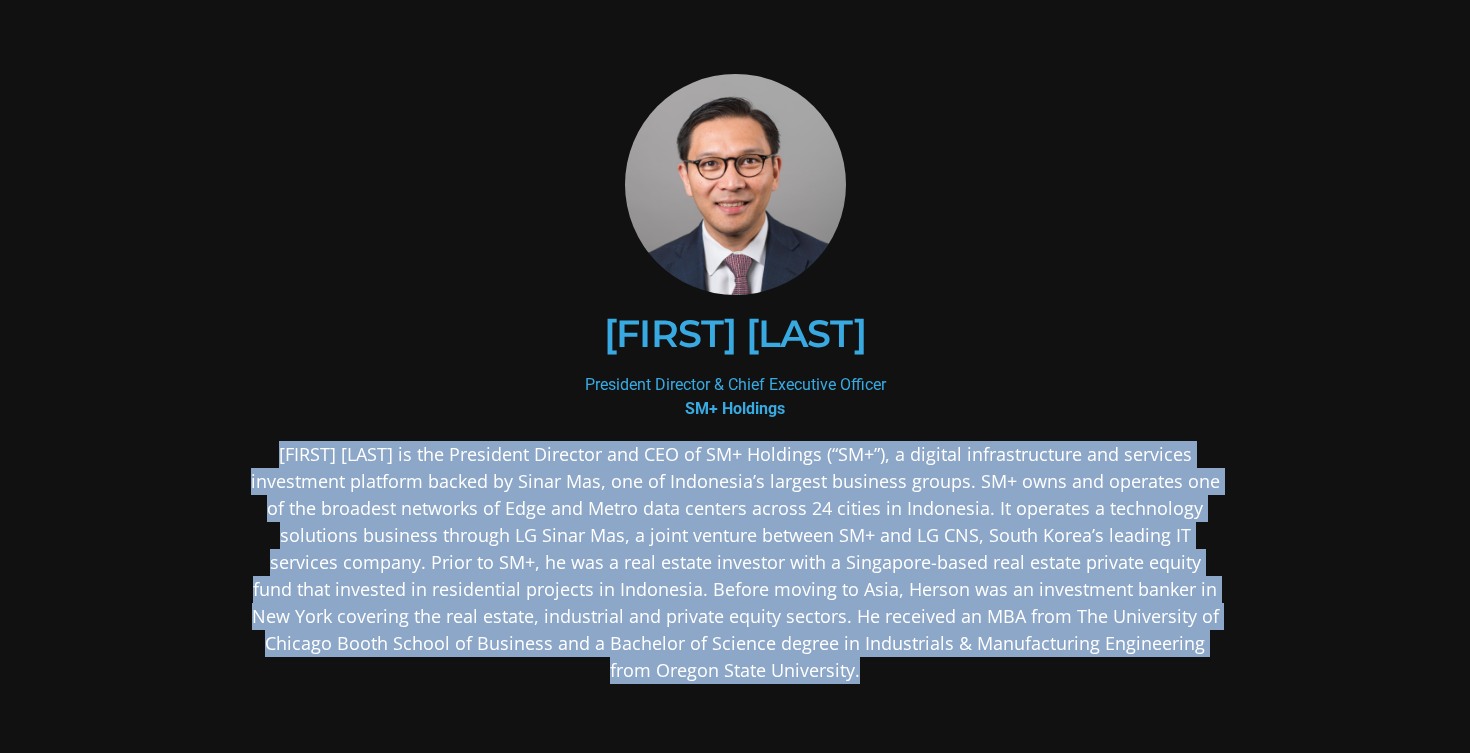click on "[FIRST] [LAST] is the President Director and CEO of SM+ Holdings (“SM+”), a digital infrastructure and services investment platform backed by Sinar Mas, one of Indonesia’s largest business groups. SM+ owns and operates one of the broadest networks of Edge and Metro data centers across 24 cities in Indonesia. It operates a technology solutions business through LG Sinar Mas, a joint venture between SM+ and LG CNS, South Korea’s leading IT services company. Prior to SM+, he was a real estate investor with a Singapore-based real estate private equity fund that invested in residential projects in Indonesia. Before moving to Asia, Herson was an investment banker in New York covering the real estate, industrial and private equity sectors. He received an MBA from The University of Chicago Booth School of Business and a Bachelor of Science degree in Industrials & Manufacturing Engineering from Oregon State University." at bounding box center (735, 562) 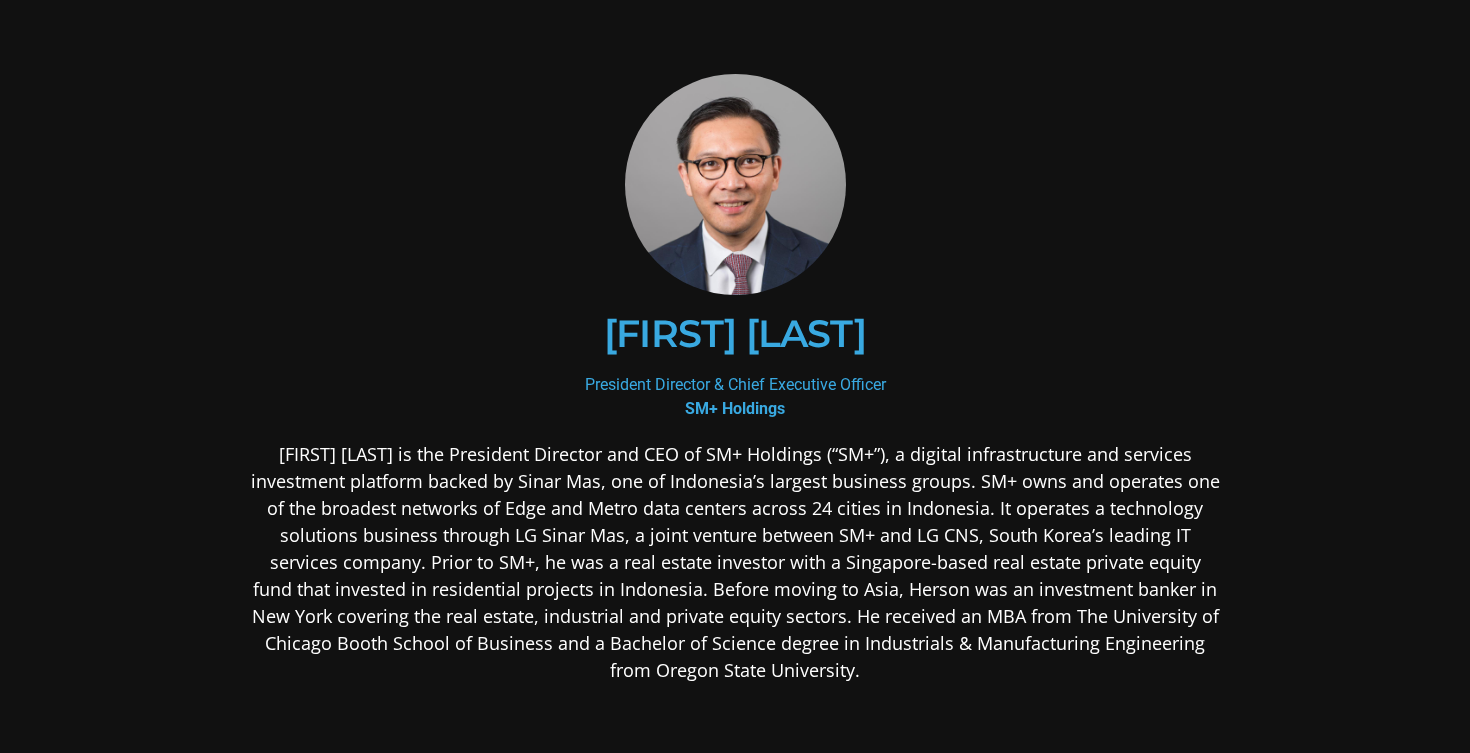 click on "[FIRST] [LAST] is the President Director and CEO of SM+ Holdings (“SM+”), a digital infrastructure and services investment platform backed by Sinar Mas, one of Indonesia’s largest business groups. SM+ owns and operates one of the broadest networks of Edge and Metro data centers across 24 cities in Indonesia. It operates a technology solutions business through LG Sinar Mas, a joint venture between SM+ and LG CNS, South Korea’s leading IT services company. Prior to SM+, he was a real estate investor with a Singapore-based real estate private equity fund that invested in residential projects in Indonesia. Before moving to Asia, Herson was an investment banker in New York covering the real estate, industrial and private equity sectors. He received an MBA from The University of Chicago Booth School of Business and a Bachelor of Science degree in Industrials & Manufacturing Engineering from Oregon State University." at bounding box center [735, 562] 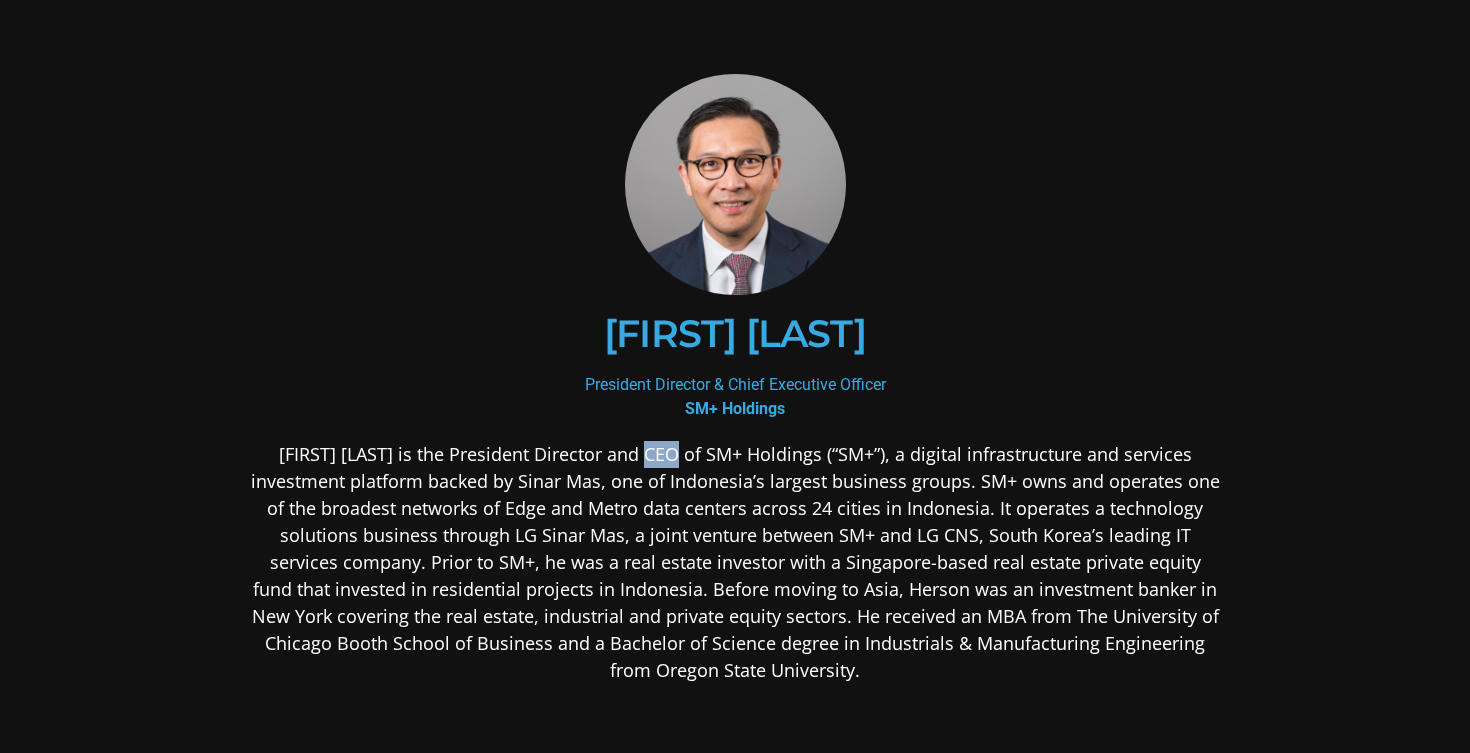 click on "[FIRST] [LAST] is the President Director and CEO of SM+ Holdings (“SM+”), a digital infrastructure and services investment platform backed by Sinar Mas, one of Indonesia’s largest business groups. SM+ owns and operates one of the broadest networks of Edge and Metro data centers across 24 cities in Indonesia. It operates a technology solutions business through LG Sinar Mas, a joint venture between SM+ and LG CNS, South Korea’s leading IT services company. Prior to SM+, he was a real estate investor with a Singapore-based real estate private equity fund that invested in residential projects in Indonesia. Before moving to Asia, Herson was an investment banker in New York covering the real estate, industrial and private equity sectors. He received an MBA from The University of Chicago Booth School of Business and a Bachelor of Science degree in Industrials & Manufacturing Engineering from Oregon State University." at bounding box center [735, 562] 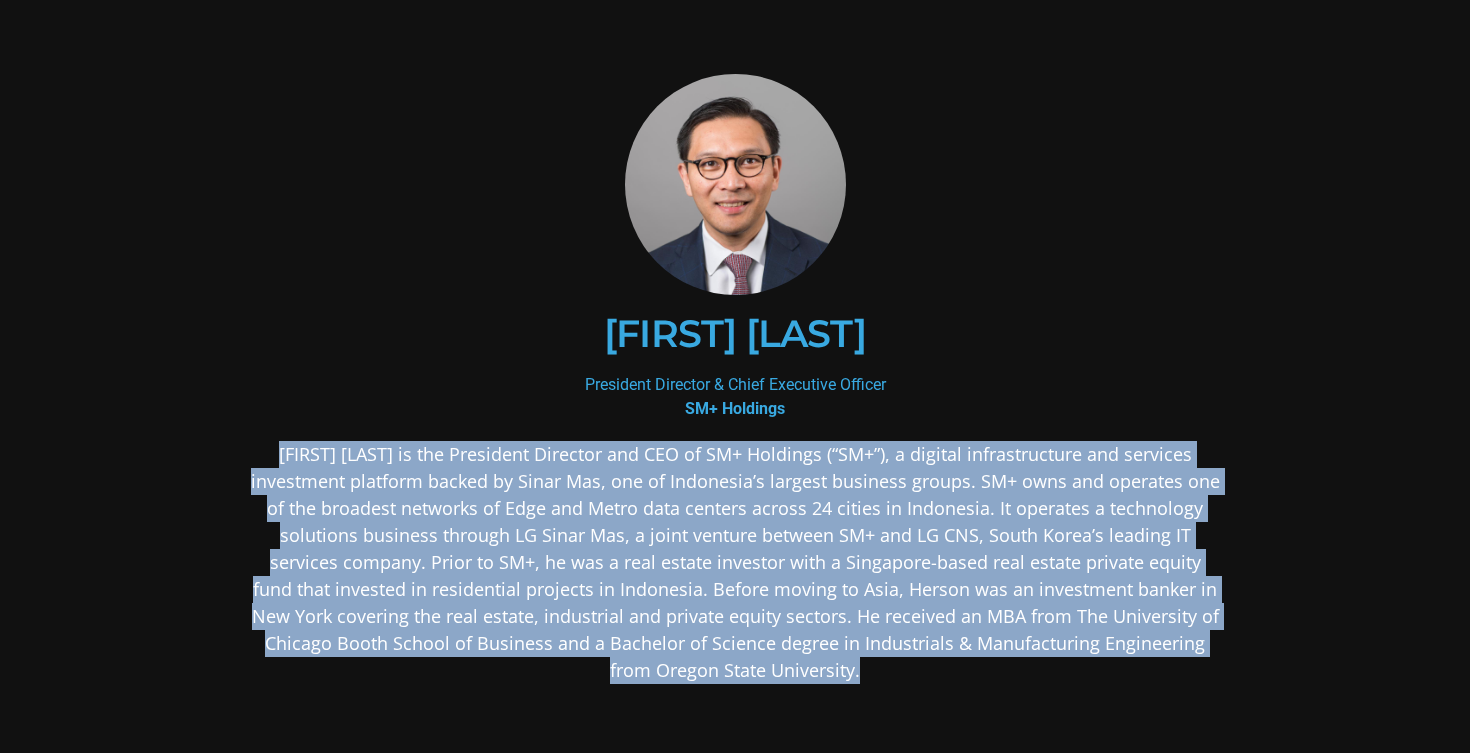 click on "[FIRST] [LAST] is the President Director and CEO of SM+ Holdings (“SM+”), a digital infrastructure and services investment platform backed by Sinar Mas, one of Indonesia’s largest business groups. SM+ owns and operates one of the broadest networks of Edge and Metro data centers across 24 cities in Indonesia. It operates a technology solutions business through LG Sinar Mas, a joint venture between SM+ and LG CNS, South Korea’s leading IT services company. Prior to SM+, he was a real estate investor with a Singapore-based real estate private equity fund that invested in residential projects in Indonesia. Before moving to Asia, Herson was an investment banker in New York covering the real estate, industrial and private equity sectors. He received an MBA from The University of Chicago Booth School of Business and a Bachelor of Science degree in Industrials & Manufacturing Engineering from Oregon State University." at bounding box center [735, 562] 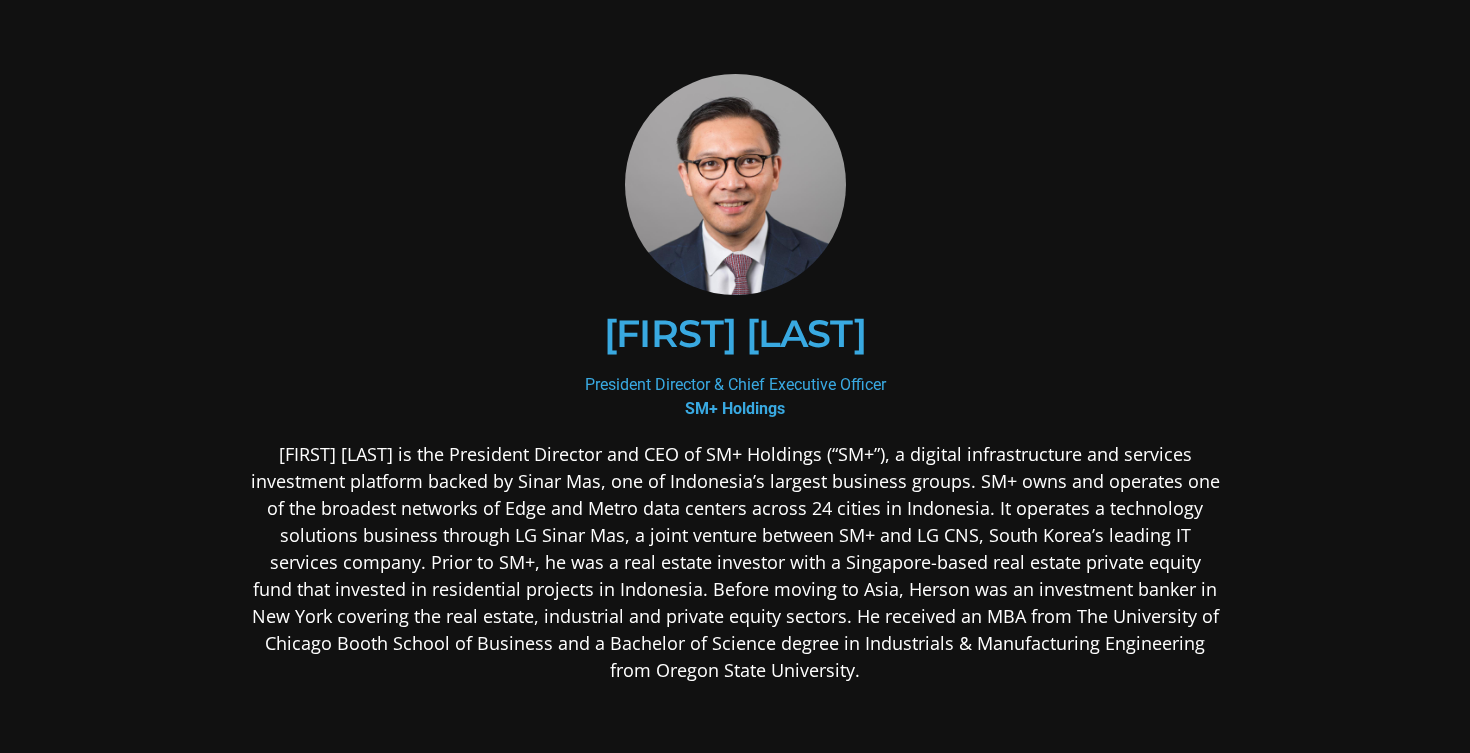 click on "[FIRST] [LAST] is the President Director and CEO of SM+ Holdings (“SM+”), a digital infrastructure and services investment platform backed by Sinar Mas, one of Indonesia’s largest business groups. SM+ owns and operates one of the broadest networks of Edge and Metro data centers across 24 cities in Indonesia. It operates a technology solutions business through LG Sinar Mas, a joint venture between SM+ and LG CNS, South Korea’s leading IT services company. Prior to SM+, he was a real estate investor with a Singapore-based real estate private equity fund that invested in residential projects in Indonesia. Before moving to Asia, Herson was an investment banker in New York covering the real estate, industrial and private equity sectors. He received an MBA from The University of Chicago Booth School of Business and a Bachelor of Science degree in Industrials & Manufacturing Engineering from Oregon State University." at bounding box center [735, 562] 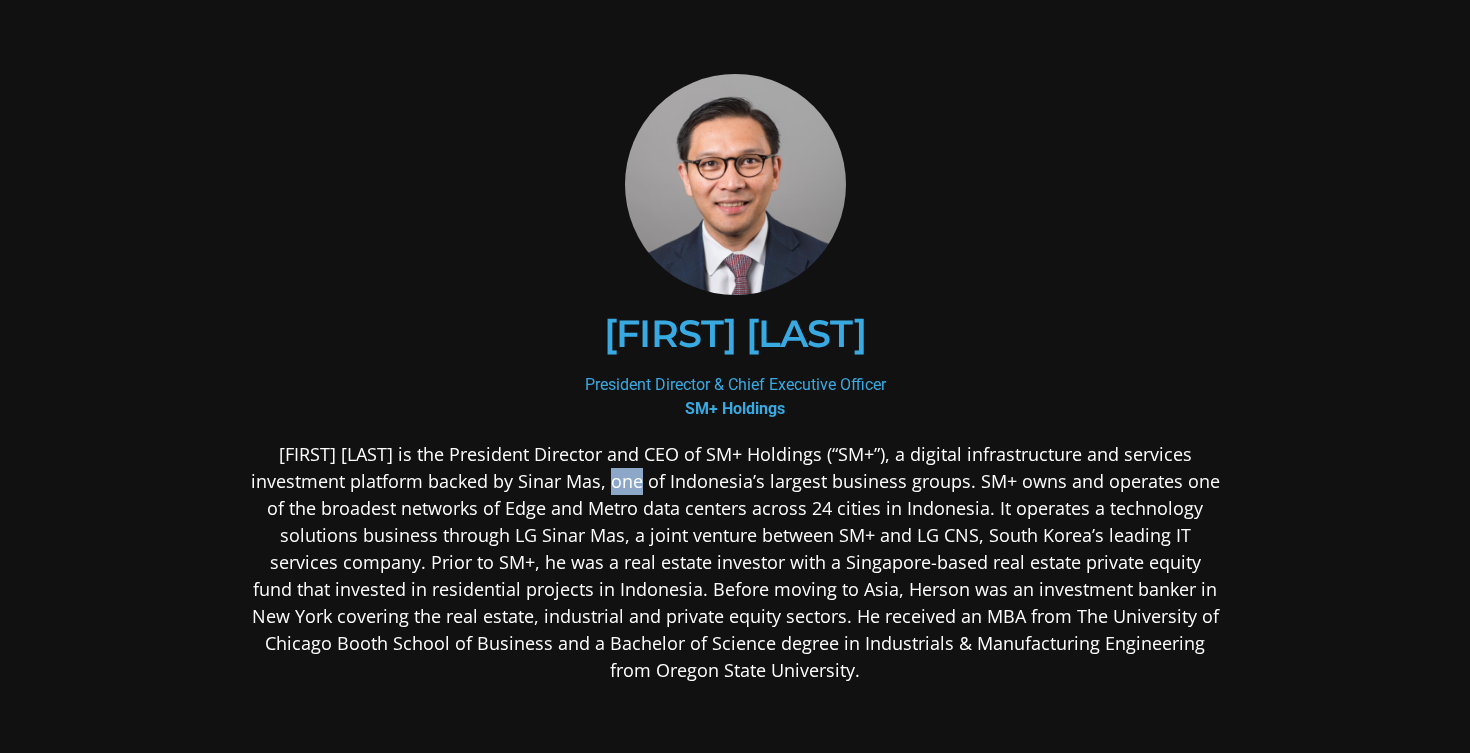 click on "[FIRST] [LAST] is the President Director and CEO of SM+ Holdings (“SM+”), a digital infrastructure and services investment platform backed by Sinar Mas, one of Indonesia’s largest business groups. SM+ owns and operates one of the broadest networks of Edge and Metro data centers across 24 cities in Indonesia. It operates a technology solutions business through LG Sinar Mas, a joint venture between SM+ and LG CNS, South Korea’s leading IT services company. Prior to SM+, he was a real estate investor with a Singapore-based real estate private equity fund that invested in residential projects in Indonesia. Before moving to Asia, Herson was an investment banker in New York covering the real estate, industrial and private equity sectors. He received an MBA from The University of Chicago Booth School of Business and a Bachelor of Science degree in Industrials & Manufacturing Engineering from Oregon State University." at bounding box center (735, 562) 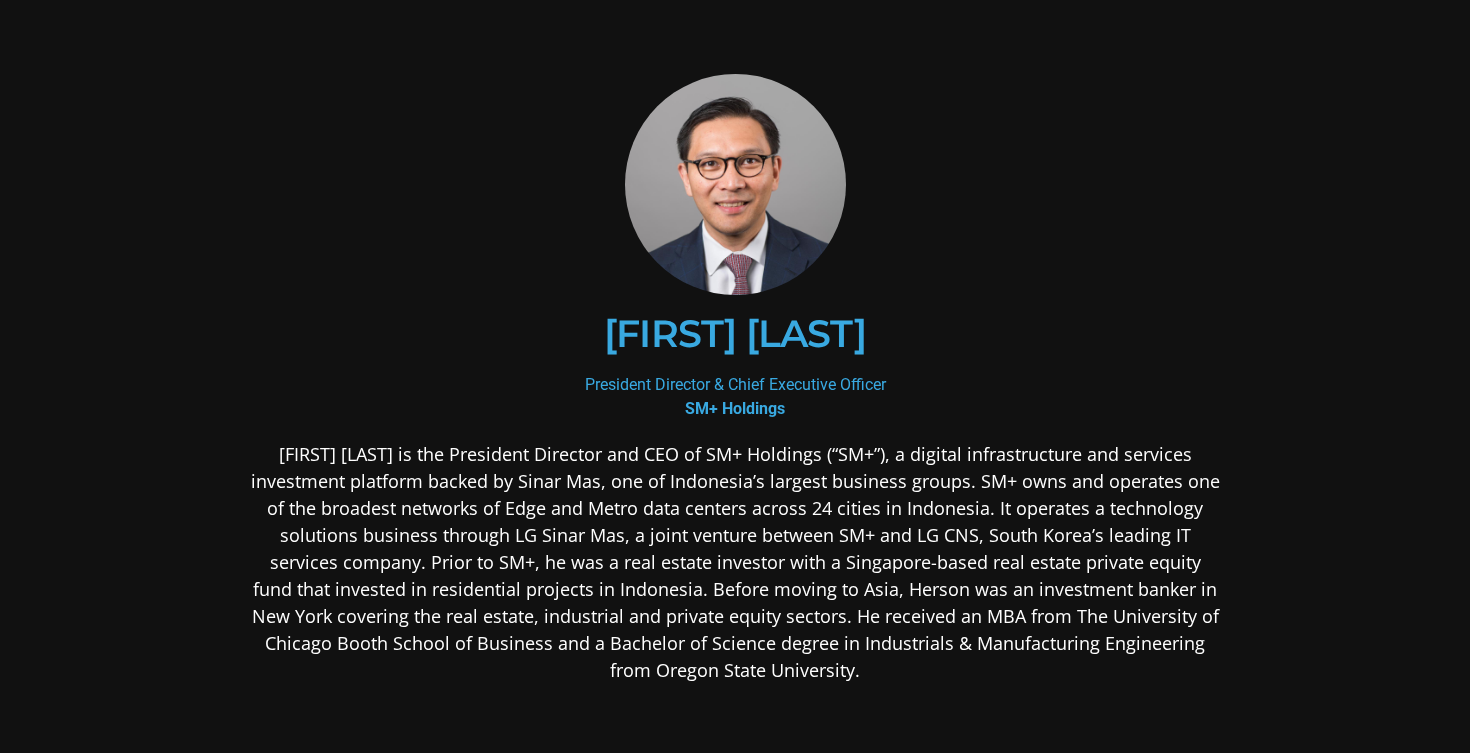 click on "[FIRST] [LAST] is the President Director and CEO of SM+ Holdings (“SM+”), a digital infrastructure and services investment platform backed by Sinar Mas, one of Indonesia’s largest business groups. SM+ owns and operates one of the broadest networks of Edge and Metro data centers across 24 cities in Indonesia. It operates a technology solutions business through LG Sinar Mas, a joint venture between SM+ and LG CNS, South Korea’s leading IT services company. Prior to SM+, he was a real estate investor with a Singapore-based real estate private equity fund that invested in residential projects in Indonesia. Before moving to Asia, Herson was an investment banker in New York covering the real estate, industrial and private equity sectors. He received an MBA from The University of Chicago Booth School of Business and a Bachelor of Science degree in Industrials & Manufacturing Engineering from Oregon State University." at bounding box center (735, 562) 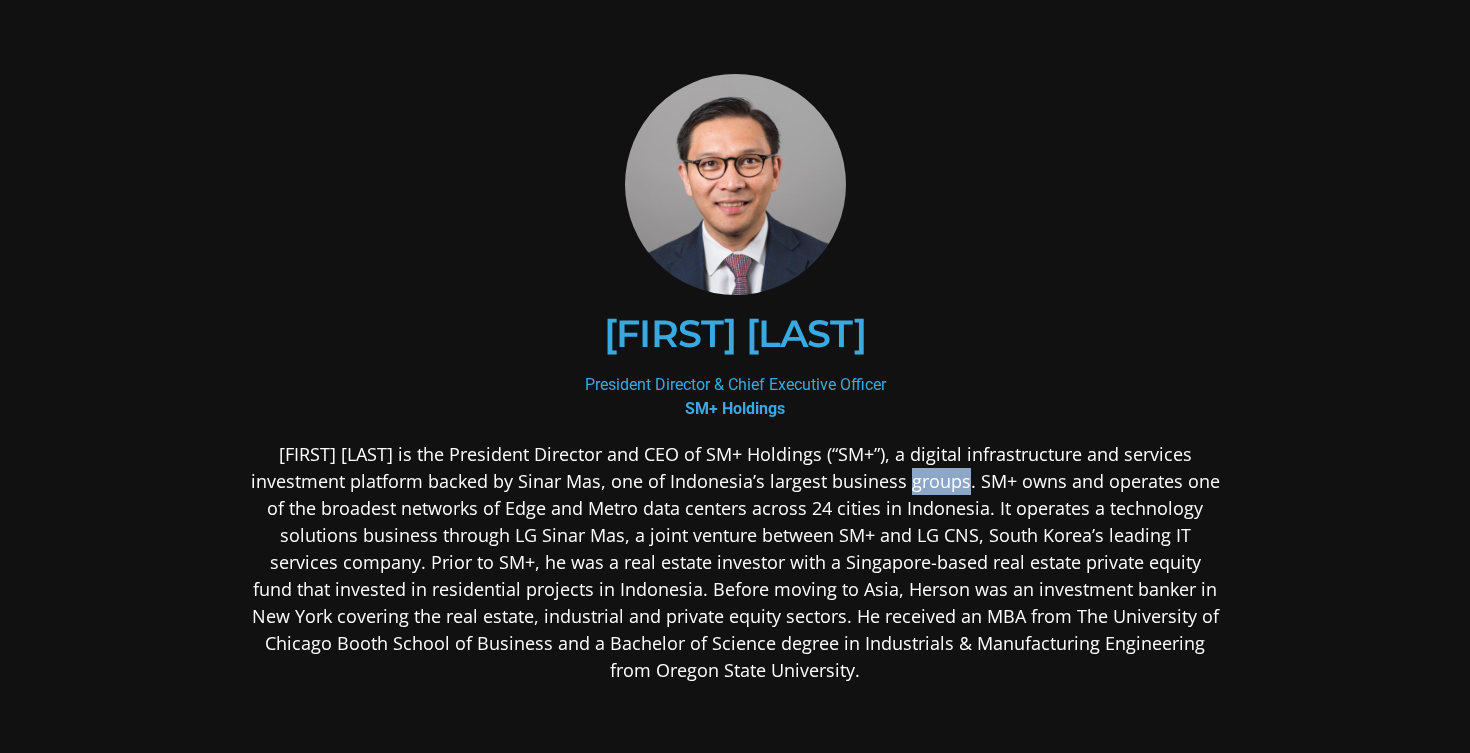 click on "[FIRST] [LAST] is the President Director and CEO of SM+ Holdings (“SM+”), a digital infrastructure and services investment platform backed by Sinar Mas, one of Indonesia’s largest business groups. SM+ owns and operates one of the broadest networks of Edge and Metro data centers across 24 cities in Indonesia. It operates a technology solutions business through LG Sinar Mas, a joint venture between SM+ and LG CNS, South Korea’s leading IT services company. Prior to SM+, he was a real estate investor with a Singapore-based real estate private equity fund that invested in residential projects in Indonesia. Before moving to Asia, Herson was an investment banker in New York covering the real estate, industrial and private equity sectors. He received an MBA from The University of Chicago Booth School of Business and a Bachelor of Science degree in Industrials & Manufacturing Engineering from Oregon State University." at bounding box center [735, 562] 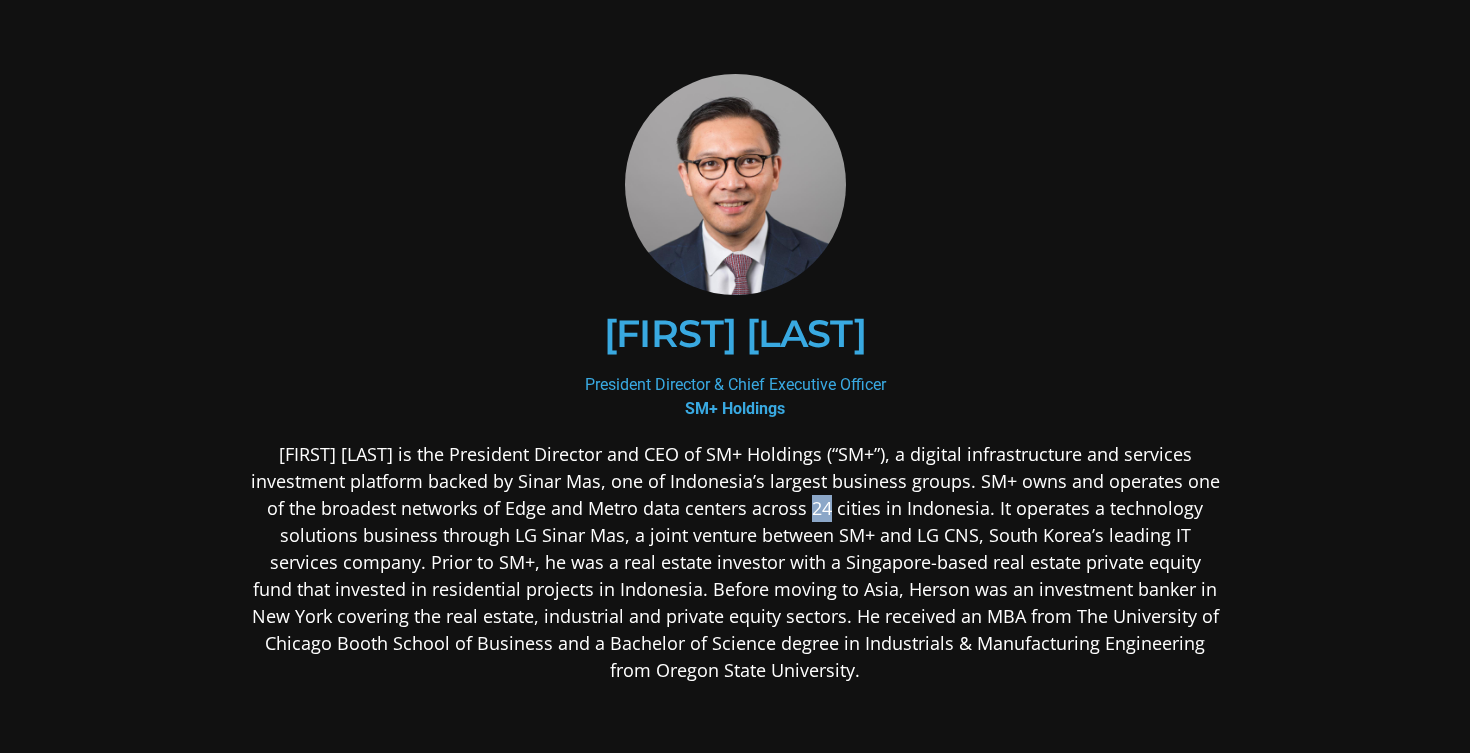 click on "[FIRST] [LAST] is the President Director and CEO of SM+ Holdings (“SM+”), a digital infrastructure and services investment platform backed by Sinar Mas, one of Indonesia’s largest business groups. SM+ owns and operates one of the broadest networks of Edge and Metro data centers across 24 cities in Indonesia. It operates a technology solutions business through LG Sinar Mas, a joint venture between SM+ and LG CNS, South Korea’s leading IT services company. Prior to SM+, he was a real estate investor with a Singapore-based real estate private equity fund that invested in residential projects in Indonesia. Before moving to Asia, Herson was an investment banker in New York covering the real estate, industrial and private equity sectors. He received an MBA from The University of Chicago Booth School of Business and a Bachelor of Science degree in Industrials & Manufacturing Engineering from Oregon State University." at bounding box center (735, 562) 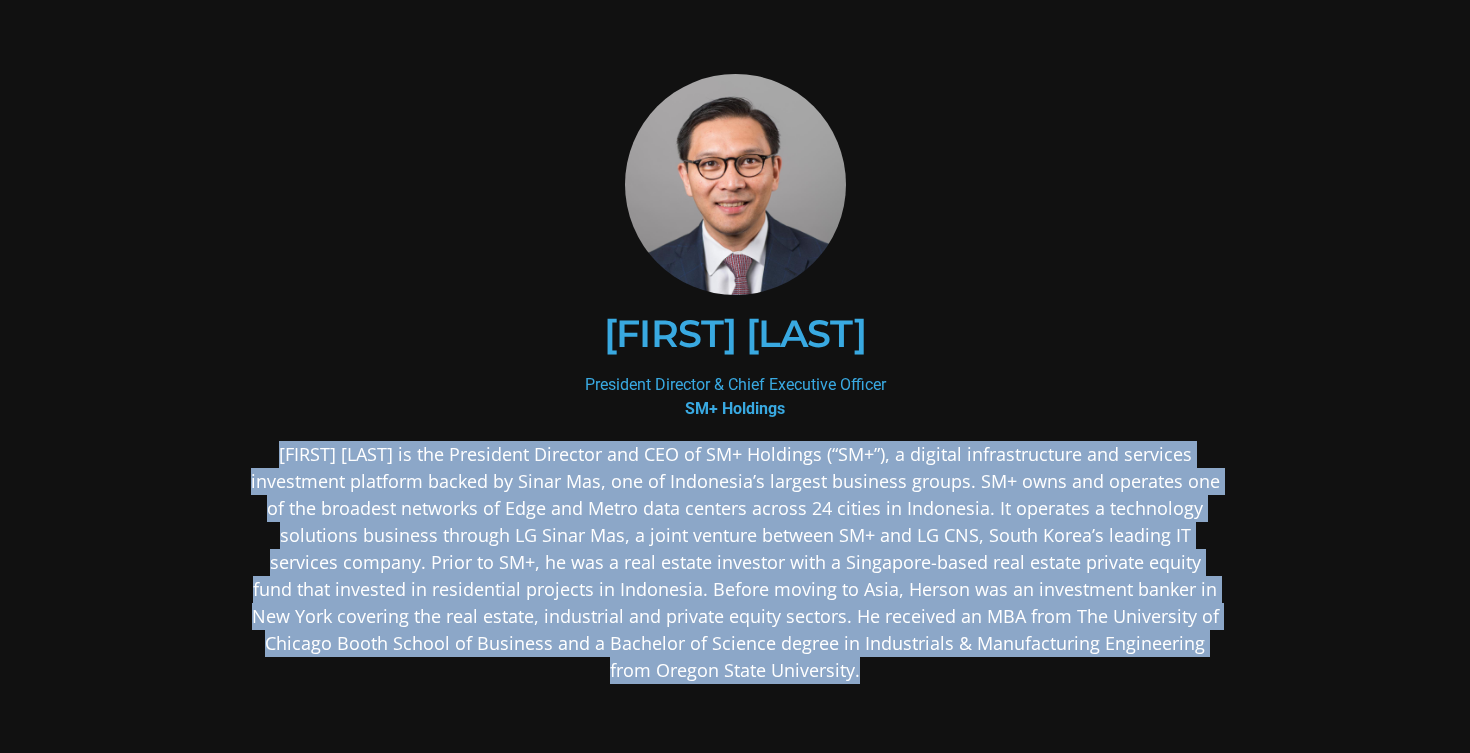 click on "[FIRST] [LAST] is the President Director and CEO of SM+ Holdings (“SM+”), a digital infrastructure and services investment platform backed by Sinar Mas, one of Indonesia’s largest business groups. SM+ owns and operates one of the broadest networks of Edge and Metro data centers across 24 cities in Indonesia. It operates a technology solutions business through LG Sinar Mas, a joint venture between SM+ and LG CNS, South Korea’s leading IT services company. Prior to SM+, he was a real estate investor with a Singapore-based real estate private equity fund that invested in residential projects in Indonesia. Before moving to Asia, Herson was an investment banker in New York covering the real estate, industrial and private equity sectors. He received an MBA from The University of Chicago Booth School of Business and a Bachelor of Science degree in Industrials & Manufacturing Engineering from Oregon State University." at bounding box center (735, 562) 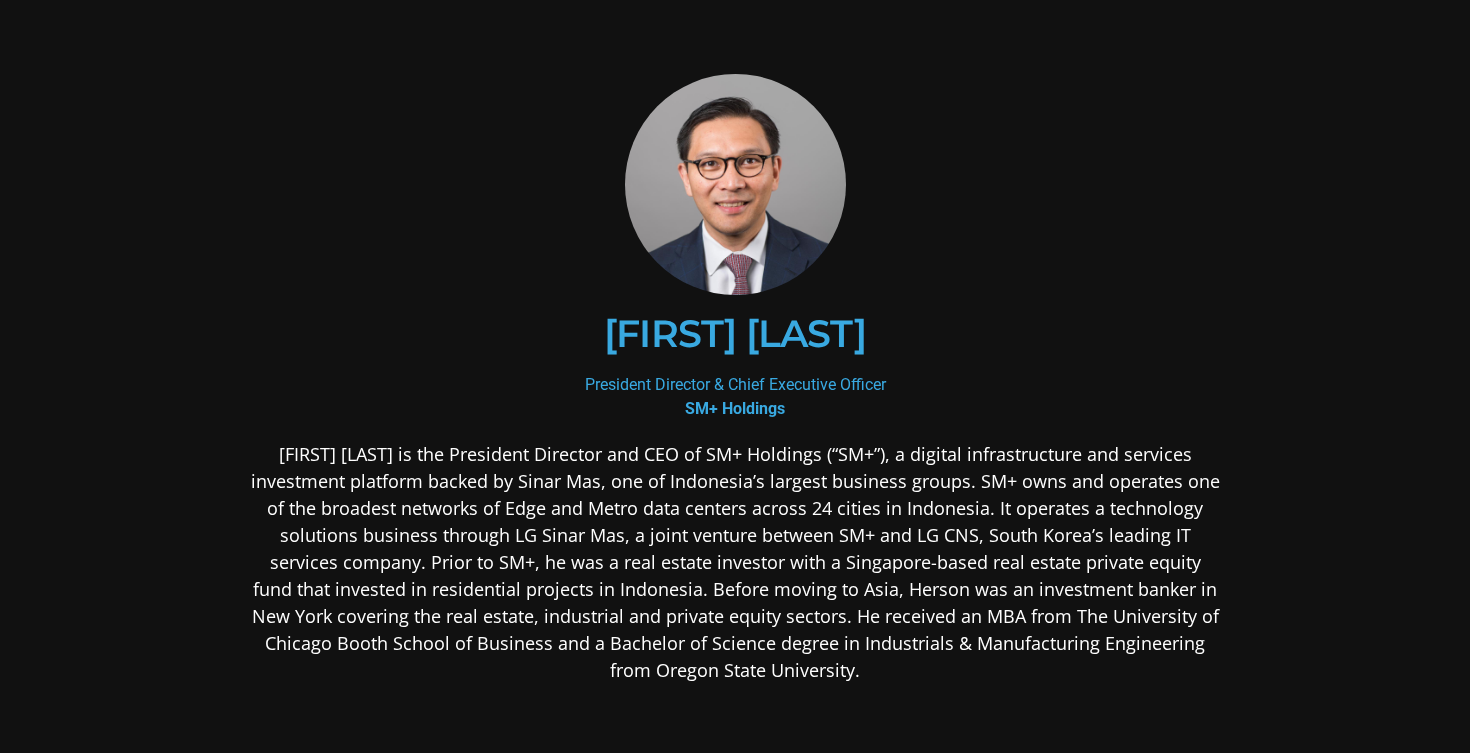 click on "[FIRST] [LAST] is the President Director and CEO of SM+ Holdings (“SM+”), a digital infrastructure and services investment platform backed by Sinar Mas, one of Indonesia’s largest business groups. SM+ owns and operates one of the broadest networks of Edge and Metro data centers across 24 cities in Indonesia. It operates a technology solutions business through LG Sinar Mas, a joint venture between SM+ and LG CNS, South Korea’s leading IT services company. Prior to SM+, he was a real estate investor with a Singapore-based real estate private equity fund that invested in residential projects in Indonesia. Before moving to Asia, Herson was an investment banker in New York covering the real estate, industrial and private equity sectors. He received an MBA from The University of Chicago Booth School of Business and a Bachelor of Science degree in Industrials & Manufacturing Engineering from Oregon State University." at bounding box center (735, 562) 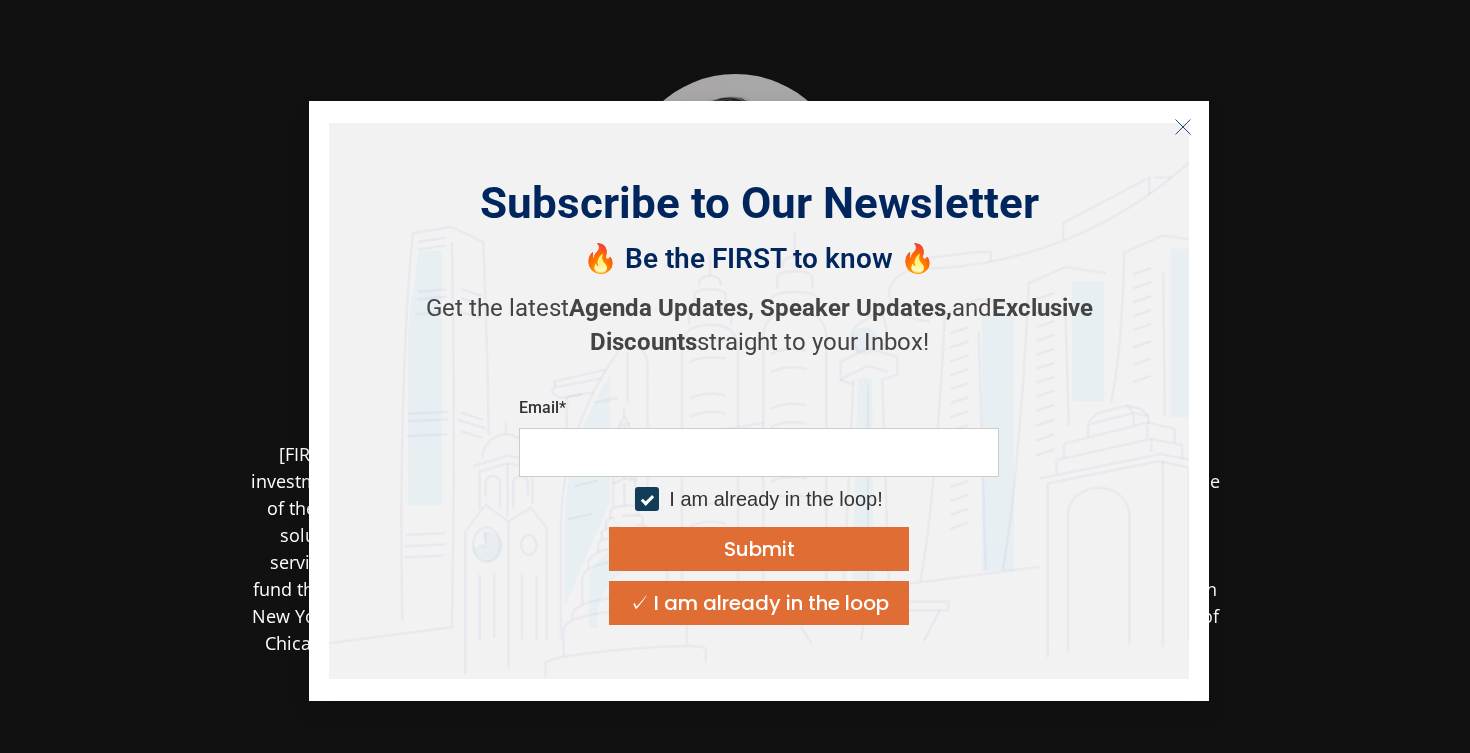 click on "Email* I am already in the loop! Submit ✓ I am already in the loop" at bounding box center [759, 511] 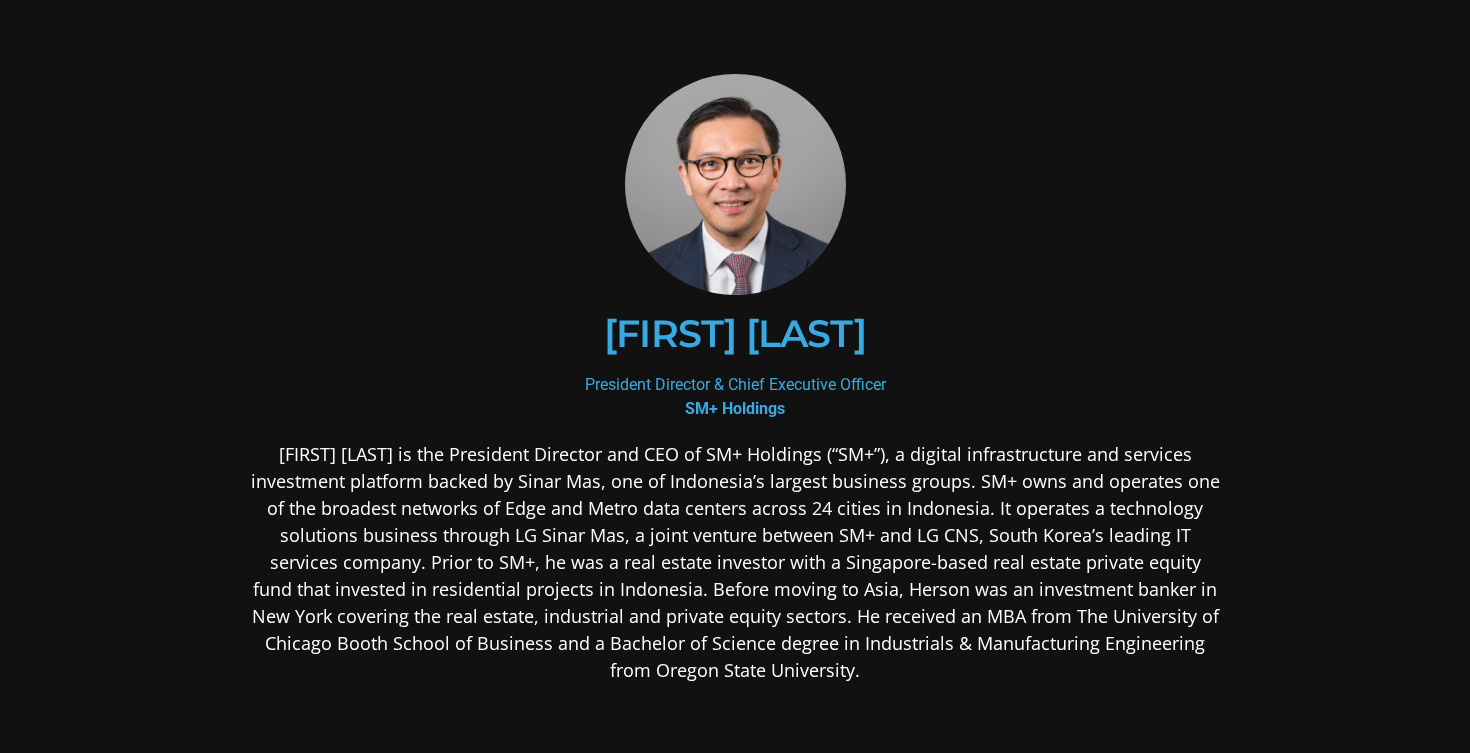click on "[FIRST] [LAST] is the President Director and CEO of SM+ Holdings (“SM+”), a digital infrastructure and services investment platform backed by Sinar Mas, one of Indonesia’s largest business groups. SM+ owns and operates one of the broadest networks of Edge and Metro data centers across 24 cities in Indonesia. It operates a technology solutions business through LG Sinar Mas, a joint venture between SM+ and LG CNS, South Korea’s leading IT services company. Prior to SM+, he was a real estate investor with a Singapore-based real estate private equity fund that invested in residential projects in Indonesia. Before moving to Asia, Herson was an investment banker in New York covering the real estate, industrial and private equity sectors. He received an MBA from The University of Chicago Booth School of Business and a Bachelor of Science degree in Industrials & Manufacturing Engineering from Oregon State University." at bounding box center (735, 562) 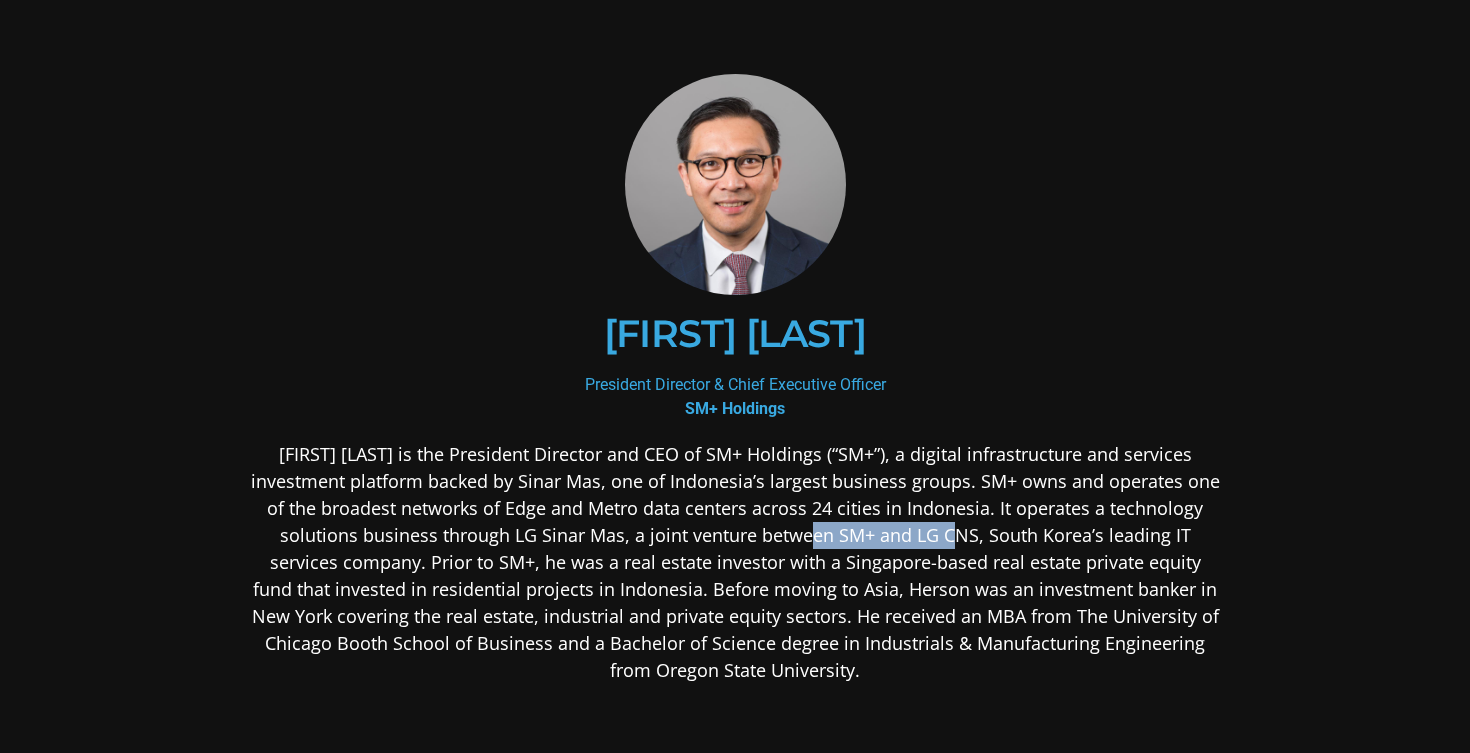 drag, startPoint x: 816, startPoint y: 540, endPoint x: 956, endPoint y: 549, distance: 140.28899 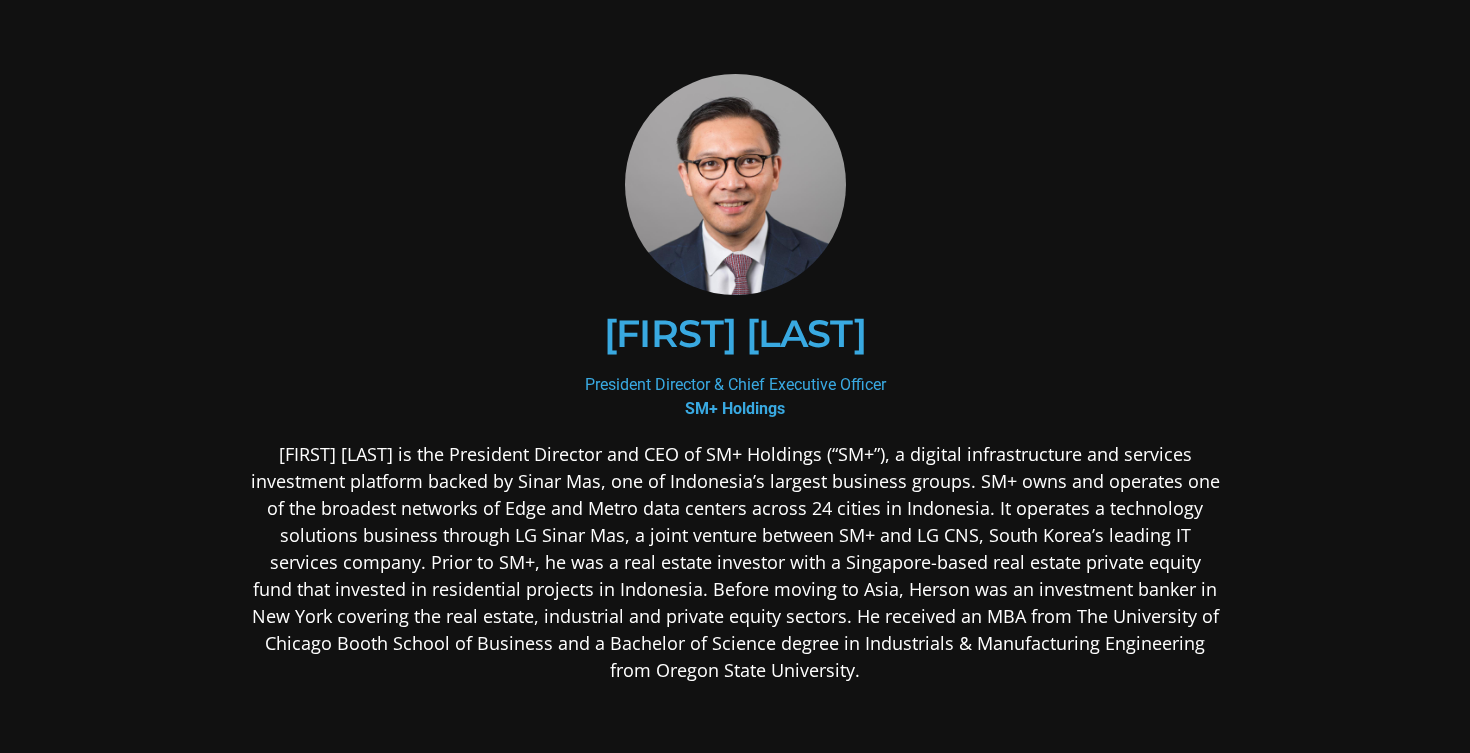 click on "[FIRST] [LAST] is the President Director and CEO of SM+ Holdings (“SM+”), a digital infrastructure and services investment platform backed by Sinar Mas, one of Indonesia’s largest business groups. SM+ owns and operates one of the broadest networks of Edge and Metro data centers across 24 cities in Indonesia. It operates a technology solutions business through LG Sinar Mas, a joint venture between SM+ and LG CNS, South Korea’s leading IT services company. Prior to SM+, he was a real estate investor with a Singapore-based real estate private equity fund that invested in residential projects in Indonesia. Before moving to Asia, Herson was an investment banker in New York covering the real estate, industrial and private equity sectors. He received an MBA from The University of Chicago Booth School of Business and a Bachelor of Science degree in Industrials & Manufacturing Engineering from Oregon State University." at bounding box center [735, 562] 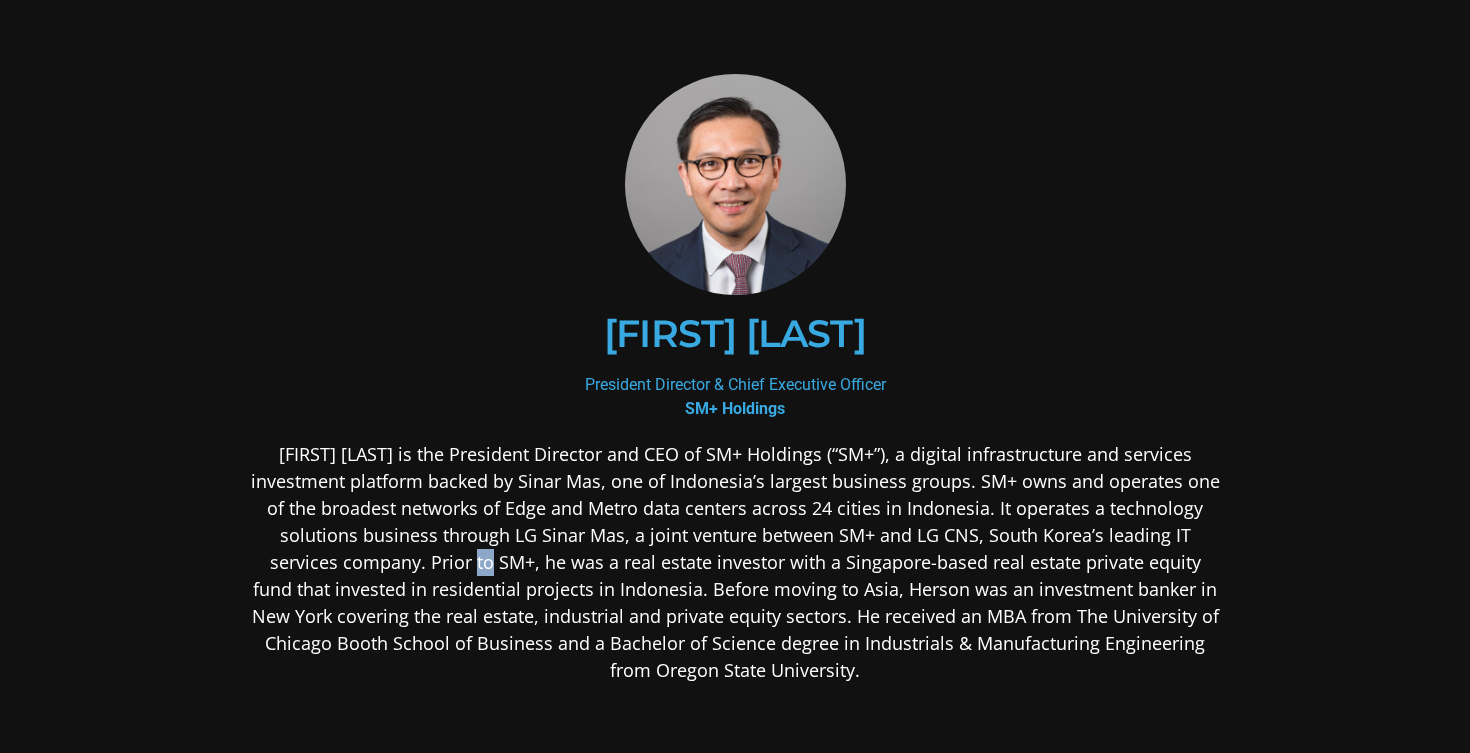 click on "[FIRST] [LAST] is the President Director and CEO of SM+ Holdings (“SM+”), a digital infrastructure and services investment platform backed by Sinar Mas, one of Indonesia’s largest business groups. SM+ owns and operates one of the broadest networks of Edge and Metro data centers across 24 cities in Indonesia. It operates a technology solutions business through LG Sinar Mas, a joint venture between SM+ and LG CNS, South Korea’s leading IT services company. Prior to SM+, he was a real estate investor with a Singapore-based real estate private equity fund that invested in residential projects in Indonesia. Before moving to Asia, Herson was an investment banker in New York covering the real estate, industrial and private equity sectors. He received an MBA from The University of Chicago Booth School of Business and a Bachelor of Science degree in Industrials & Manufacturing Engineering from Oregon State University." at bounding box center [735, 562] 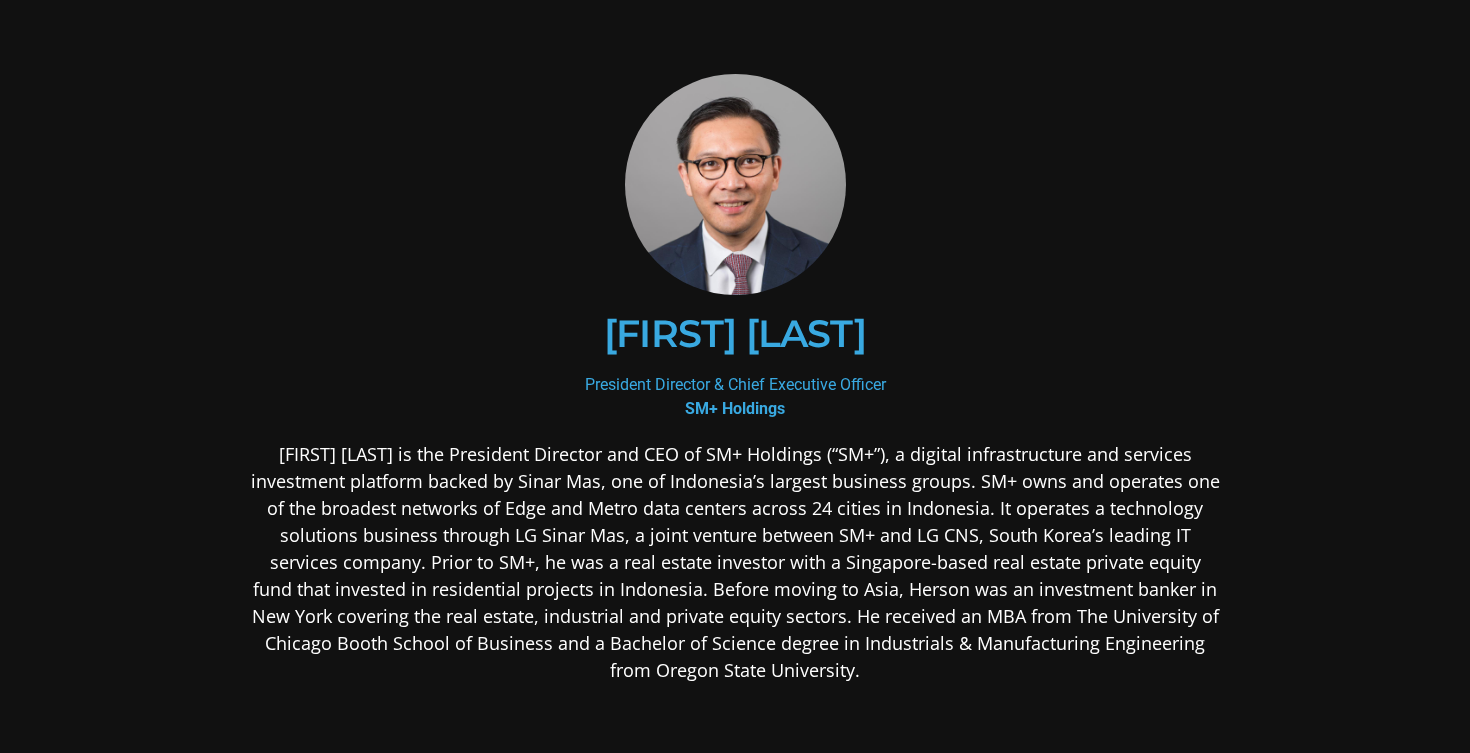 click on "[FIRST] [LAST] is the President Director and CEO of SM+ Holdings (“SM+”), a digital infrastructure and services investment platform backed by Sinar Mas, one of Indonesia’s largest business groups. SM+ owns and operates one of the broadest networks of Edge and Metro data centers across 24 cities in Indonesia. It operates a technology solutions business through LG Sinar Mas, a joint venture between SM+ and LG CNS, South Korea’s leading IT services company. Prior to SM+, he was a real estate investor with a Singapore-based real estate private equity fund that invested in residential projects in Indonesia. Before moving to Asia, Herson was an investment banker in New York covering the real estate, industrial and private equity sectors. He received an MBA from The University of Chicago Booth School of Business and a Bachelor of Science degree in Industrials & Manufacturing Engineering from Oregon State University." at bounding box center (735, 562) 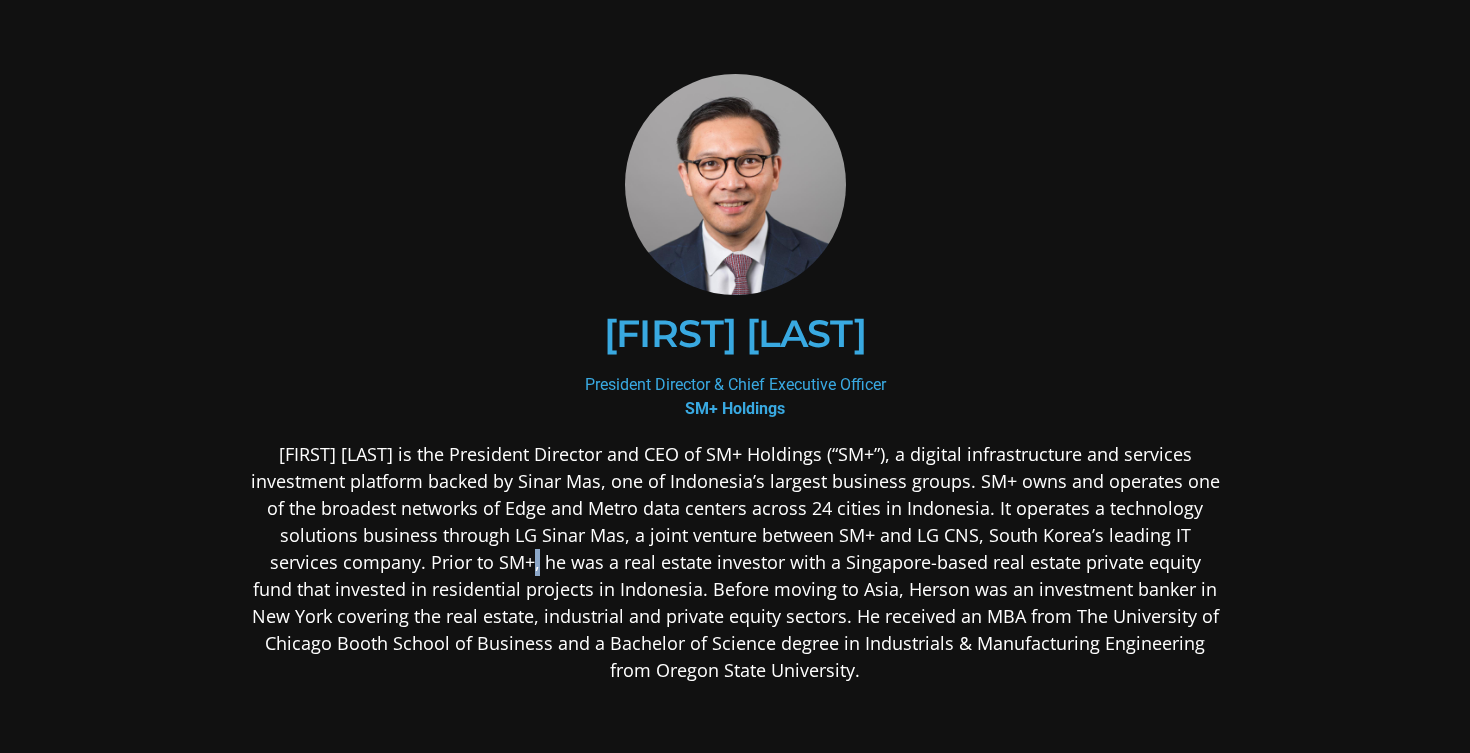 click on "[FIRST] [LAST] is the President Director and CEO of SM+ Holdings (“SM+”), a digital infrastructure and services investment platform backed by Sinar Mas, one of Indonesia’s largest business groups. SM+ owns and operates one of the broadest networks of Edge and Metro data centers across 24 cities in Indonesia. It operates a technology solutions business through LG Sinar Mas, a joint venture between SM+ and LG CNS, South Korea’s leading IT services company. Prior to SM+, he was a real estate investor with a Singapore-based real estate private equity fund that invested in residential projects in Indonesia. Before moving to Asia, Herson was an investment banker in New York covering the real estate, industrial and private equity sectors. He received an MBA from The University of Chicago Booth School of Business and a Bachelor of Science degree in Industrials & Manufacturing Engineering from Oregon State University." at bounding box center [735, 562] 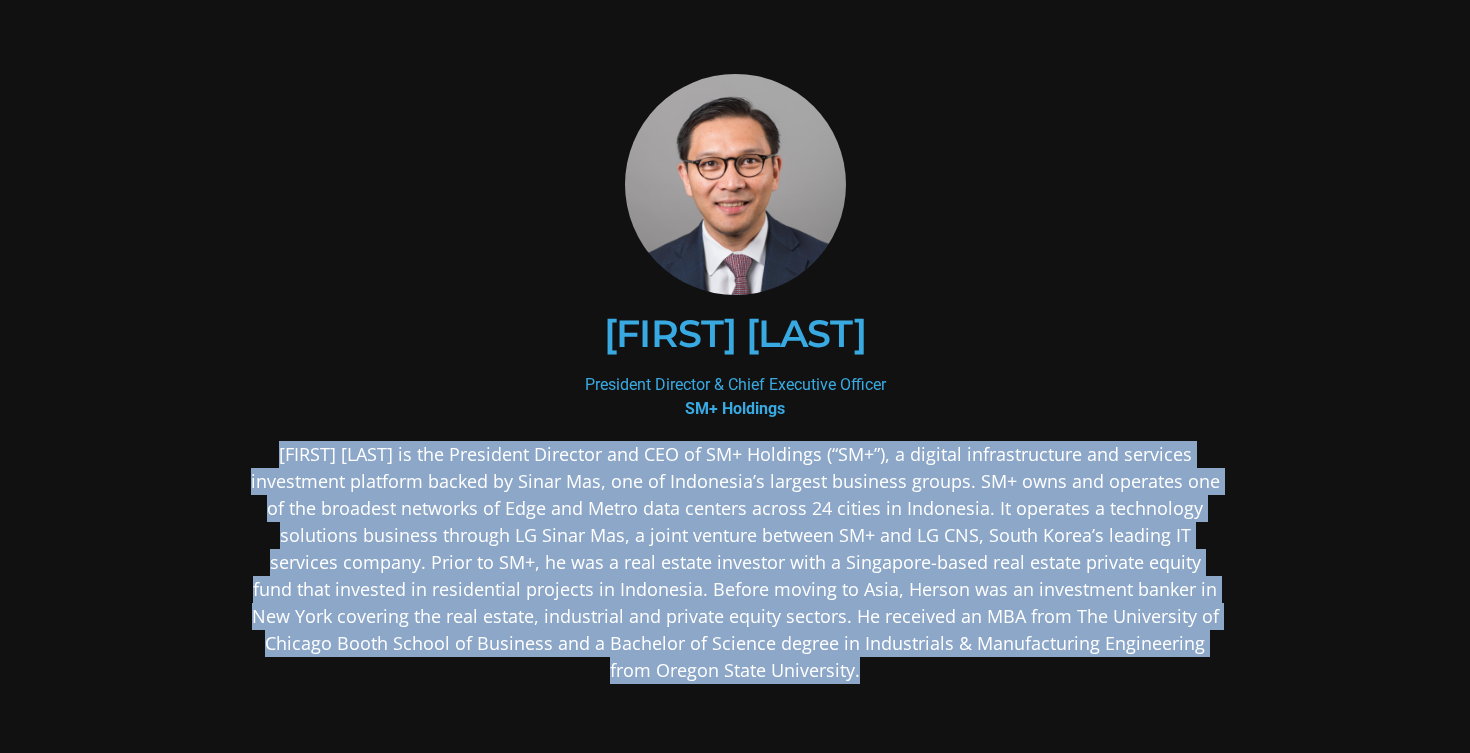 click on "[FIRST] [LAST] is the President Director and CEO of SM+ Holdings (“SM+”), a digital infrastructure and services investment platform backed by Sinar Mas, one of Indonesia’s largest business groups. SM+ owns and operates one of the broadest networks of Edge and Metro data centers across 24 cities in Indonesia. It operates a technology solutions business through LG Sinar Mas, a joint venture between SM+ and LG CNS, South Korea’s leading IT services company. Prior to SM+, he was a real estate investor with a Singapore-based real estate private equity fund that invested in residential projects in Indonesia. Before moving to Asia, Herson was an investment banker in New York covering the real estate, industrial and private equity sectors. He received an MBA from The University of Chicago Booth School of Business and a Bachelor of Science degree in Industrials & Manufacturing Engineering from Oregon State University." at bounding box center [735, 562] 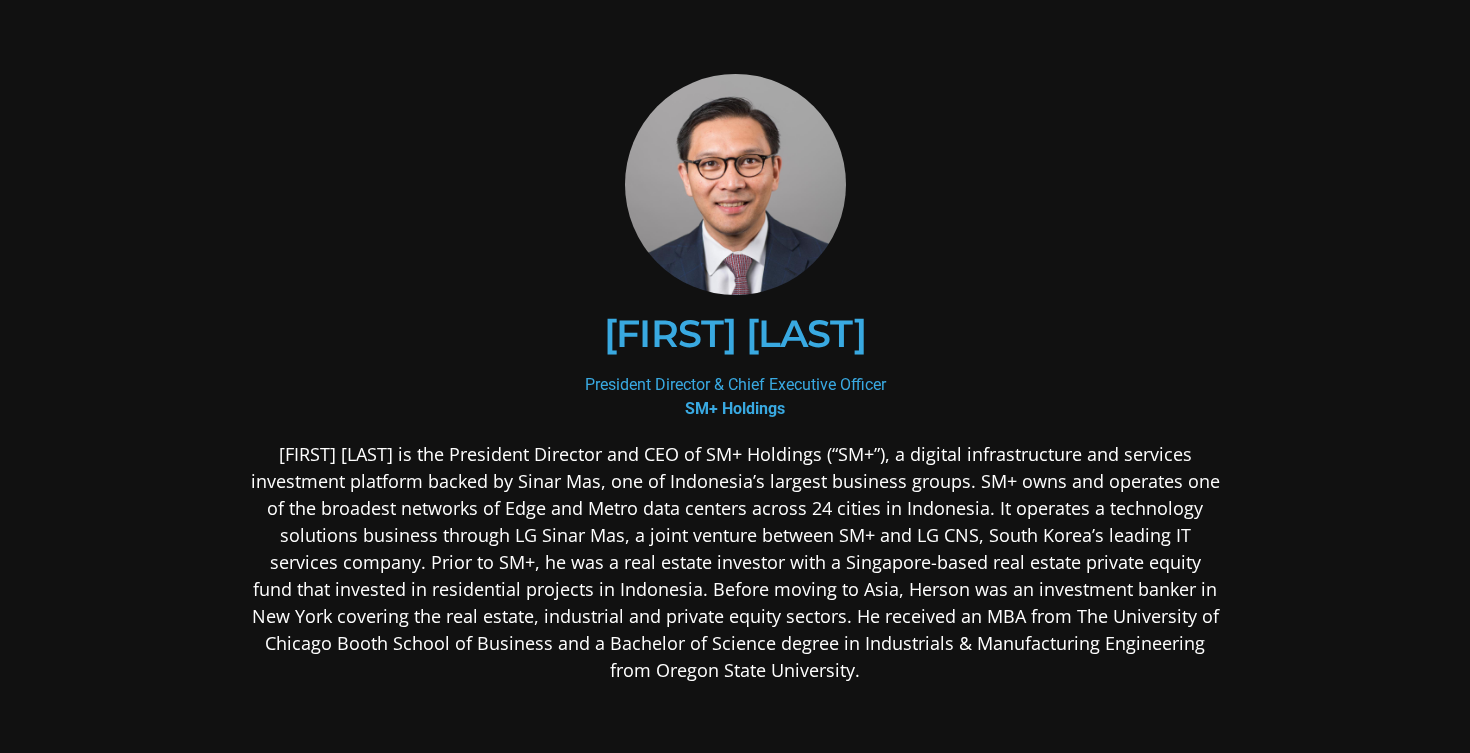 click on "[FIRST] [LAST] is the President Director and CEO of SM+ Holdings (“SM+”), a digital infrastructure and services investment platform backed by Sinar Mas, one of Indonesia’s largest business groups. SM+ owns and operates one of the broadest networks of Edge and Metro data centers across 24 cities in Indonesia. It operates a technology solutions business through LG Sinar Mas, a joint venture between SM+ and LG CNS, South Korea’s leading IT services company. Prior to SM+, he was a real estate investor with a Singapore-based real estate private equity fund that invested in residential projects in Indonesia. Before moving to Asia, Herson was an investment banker in New York covering the real estate, industrial and private equity sectors. He received an MBA from The University of Chicago Booth School of Business and a Bachelor of Science degree in Industrials & Manufacturing Engineering from Oregon State University." at bounding box center [735, 562] 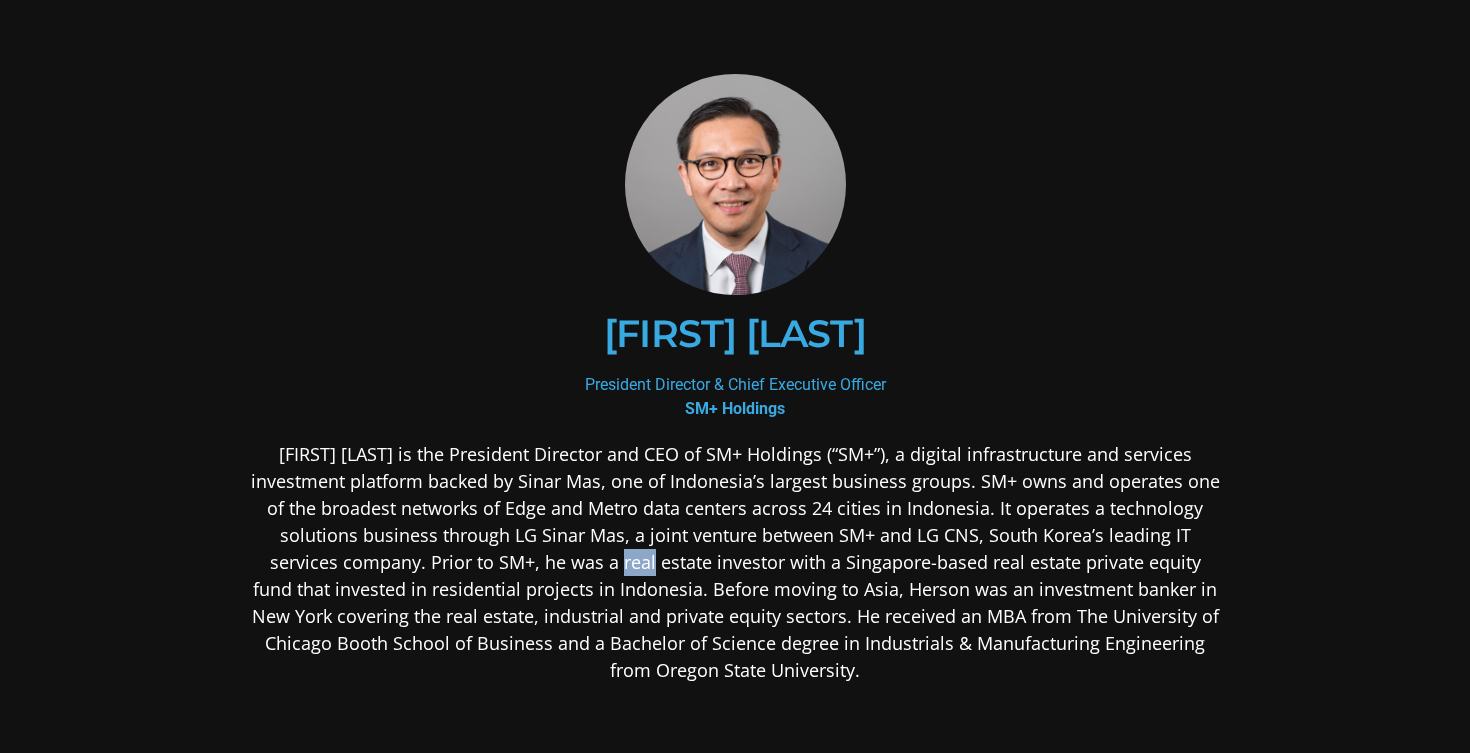 click on "[FIRST] [LAST] is the President Director and CEO of SM+ Holdings (“SM+”), a digital infrastructure and services investment platform backed by Sinar Mas, one of Indonesia’s largest business groups. SM+ owns and operates one of the broadest networks of Edge and Metro data centers across 24 cities in Indonesia. It operates a technology solutions business through LG Sinar Mas, a joint venture between SM+ and LG CNS, South Korea’s leading IT services company. Prior to SM+, he was a real estate investor with a Singapore-based real estate private equity fund that invested in residential projects in Indonesia. Before moving to Asia, Herson was an investment banker in New York covering the real estate, industrial and private equity sectors. He received an MBA from The University of Chicago Booth School of Business and a Bachelor of Science degree in Industrials & Manufacturing Engineering from Oregon State University." at bounding box center (735, 562) 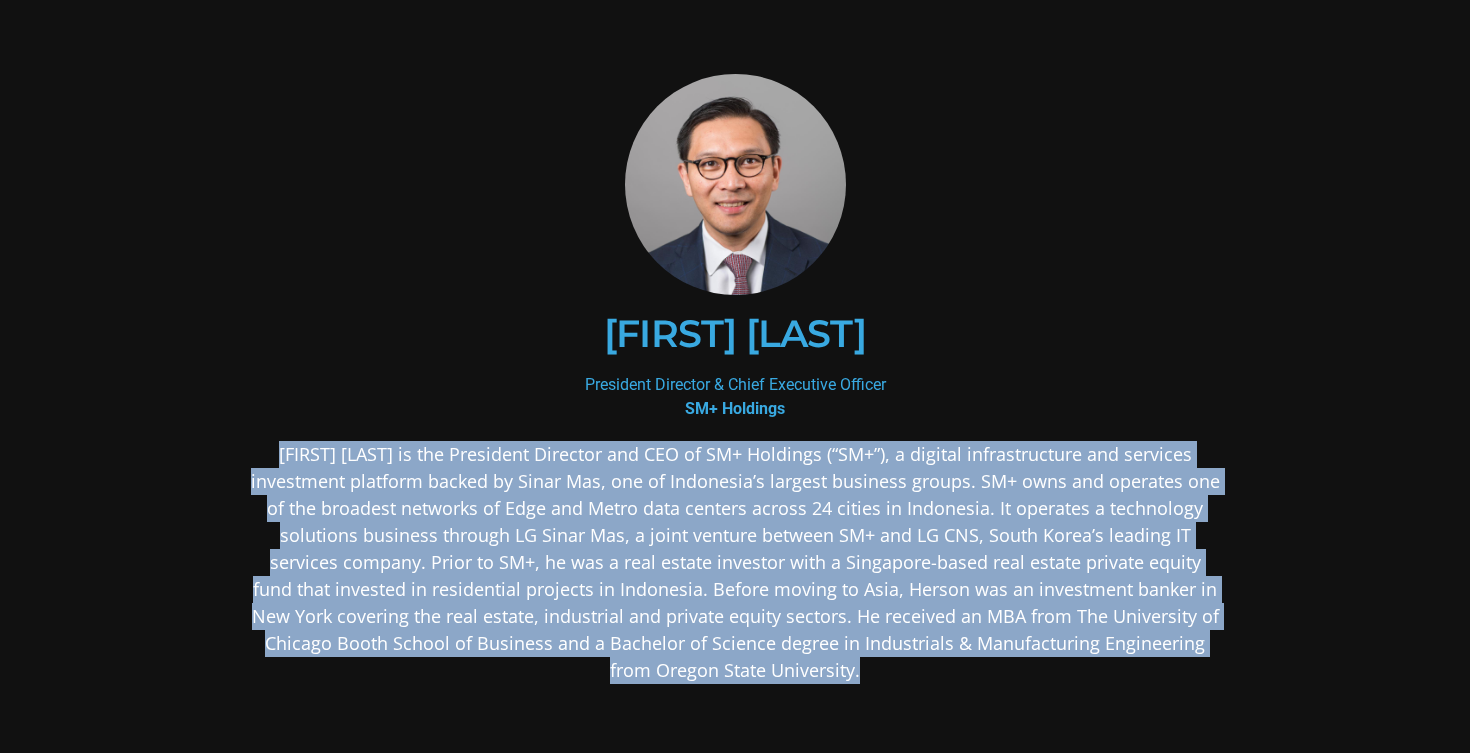 click on "[FIRST] [LAST] is the President Director and CEO of SM+ Holdings (“SM+”), a digital infrastructure and services investment platform backed by Sinar Mas, one of Indonesia’s largest business groups. SM+ owns and operates one of the broadest networks of Edge and Metro data centers across 24 cities in Indonesia. It operates a technology solutions business through LG Sinar Mas, a joint venture between SM+ and LG CNS, South Korea’s leading IT services company. Prior to SM+, he was a real estate investor with a Singapore-based real estate private equity fund that invested in residential projects in Indonesia. Before moving to Asia, Herson was an investment banker in New York covering the real estate, industrial and private equity sectors. He received an MBA from The University of Chicago Booth School of Business and a Bachelor of Science degree in Industrials & Manufacturing Engineering from Oregon State University." at bounding box center (735, 562) 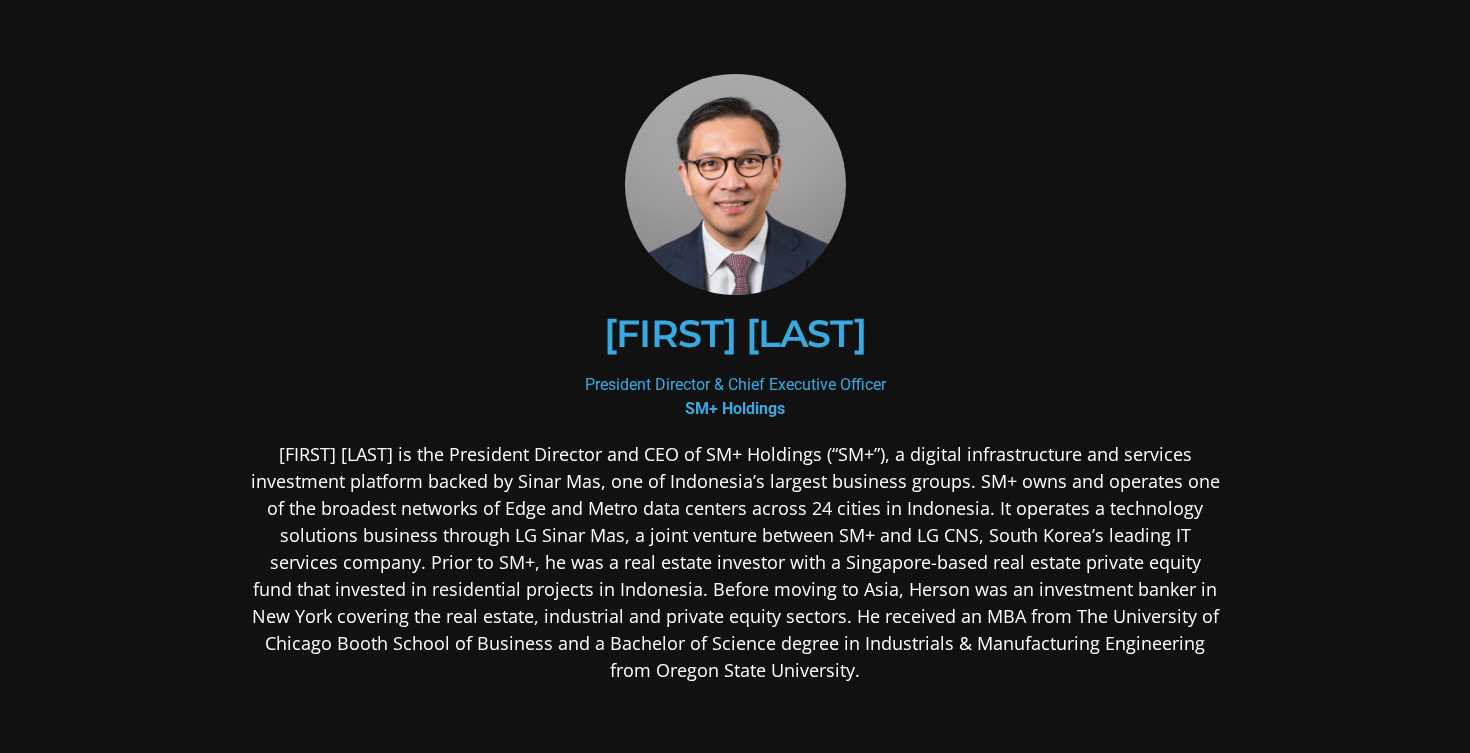 click on "[FIRST] [LAST] is the President Director and CEO of SM+ Holdings (“SM+”), a digital infrastructure and services investment platform backed by Sinar Mas, one of Indonesia’s largest business groups. SM+ owns and operates one of the broadest networks of Edge and Metro data centers across 24 cities in Indonesia. It operates a technology solutions business through LG Sinar Mas, a joint venture between SM+ and LG CNS, South Korea’s leading IT services company. Prior to SM+, he was a real estate investor with a Singapore-based real estate private equity fund that invested in residential projects in Indonesia. Before moving to Asia, Herson was an investment banker in New York covering the real estate, industrial and private equity sectors. He received an MBA from The University of Chicago Booth School of Business and a Bachelor of Science degree in Industrials & Manufacturing Engineering from Oregon State University." at bounding box center [735, 562] 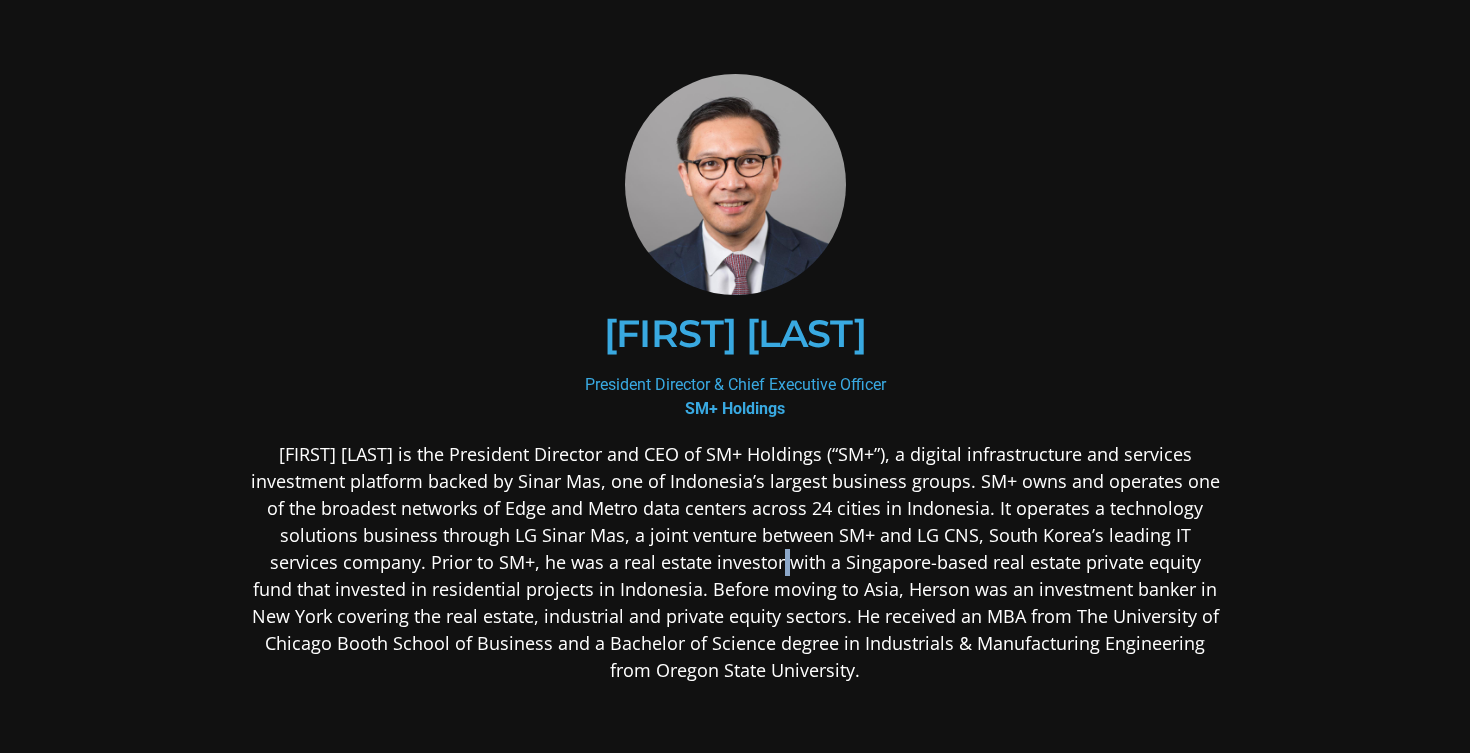 click on "[FIRST] [LAST] is the President Director and CEO of SM+ Holdings (“SM+”), a digital infrastructure and services investment platform backed by Sinar Mas, one of Indonesia’s largest business groups. SM+ owns and operates one of the broadest networks of Edge and Metro data centers across 24 cities in Indonesia. It operates a technology solutions business through LG Sinar Mas, a joint venture between SM+ and LG CNS, South Korea’s leading IT services company. Prior to SM+, he was a real estate investor with a Singapore-based real estate private equity fund that invested in residential projects in Indonesia. Before moving to Asia, Herson was an investment banker in New York covering the real estate, industrial and private equity sectors. He received an MBA from The University of Chicago Booth School of Business and a Bachelor of Science degree in Industrials & Manufacturing Engineering from Oregon State University." at bounding box center [735, 562] 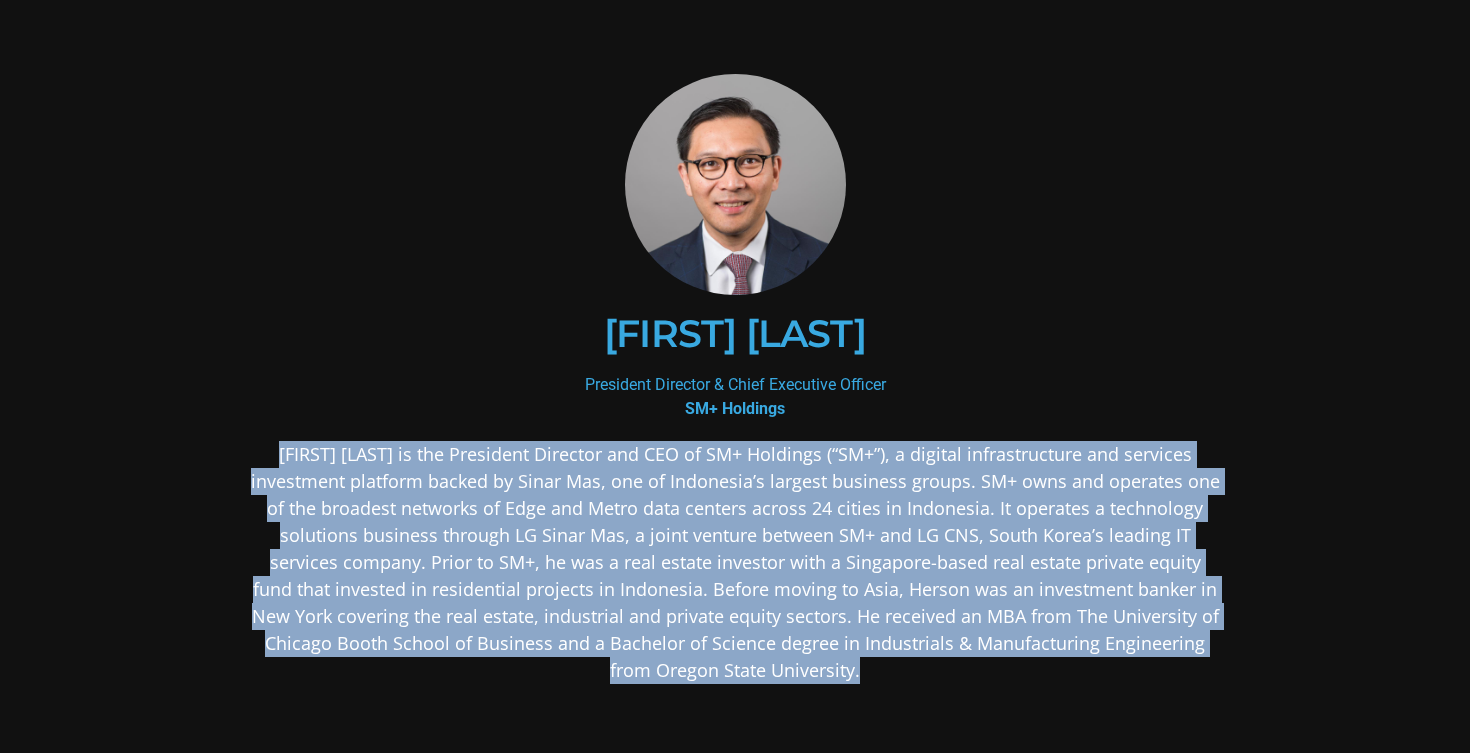 click on "[FIRST] [LAST] is the President Director and CEO of SM+ Holdings (“SM+”), a digital infrastructure and services investment platform backed by Sinar Mas, one of Indonesia’s largest business groups. SM+ owns and operates one of the broadest networks of Edge and Metro data centers across 24 cities in Indonesia. It operates a technology solutions business through LG Sinar Mas, a joint venture between SM+ and LG CNS, South Korea’s leading IT services company. Prior to SM+, he was a real estate investor with a Singapore-based real estate private equity fund that invested in residential projects in Indonesia. Before moving to Asia, Herson was an investment banker in New York covering the real estate, industrial and private equity sectors. He received an MBA from The University of Chicago Booth School of Business and a Bachelor of Science degree in Industrials & Manufacturing Engineering from Oregon State University." at bounding box center (735, 562) 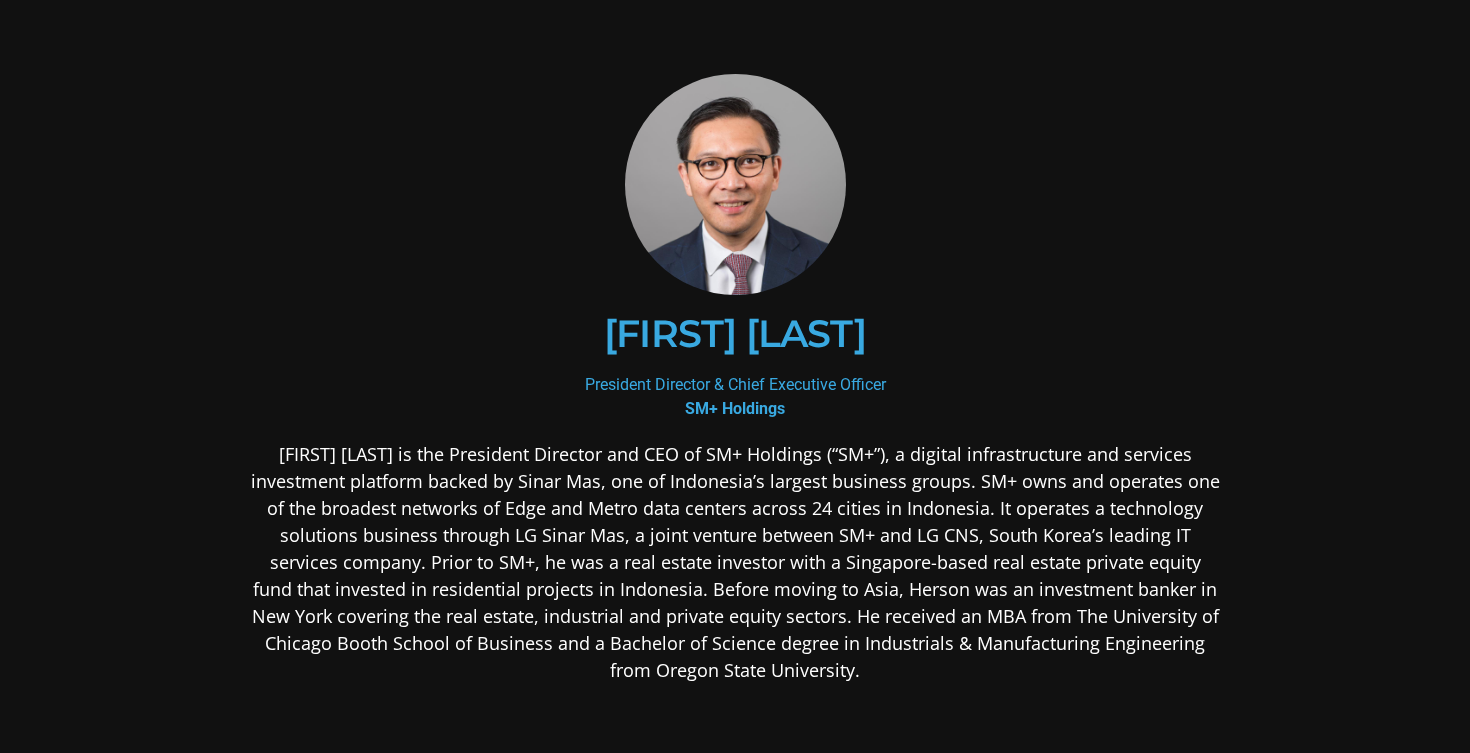 click on "[FIRST] [LAST] is the President Director and CEO of SM+ Holdings (“SM+”), a digital infrastructure and services investment platform backed by Sinar Mas, one of Indonesia’s largest business groups. SM+ owns and operates one of the broadest networks of Edge and Metro data centers across 24 cities in Indonesia. It operates a technology solutions business through LG Sinar Mas, a joint venture between SM+ and LG CNS, South Korea’s leading IT services company. Prior to SM+, he was a real estate investor with a Singapore-based real estate private equity fund that invested in residential projects in Indonesia. Before moving to Asia, Herson was an investment banker in New York covering the real estate, industrial and private equity sectors. He received an MBA from The University of Chicago Booth School of Business and a Bachelor of Science degree in Industrials & Manufacturing Engineering from Oregon State University." at bounding box center [735, 562] 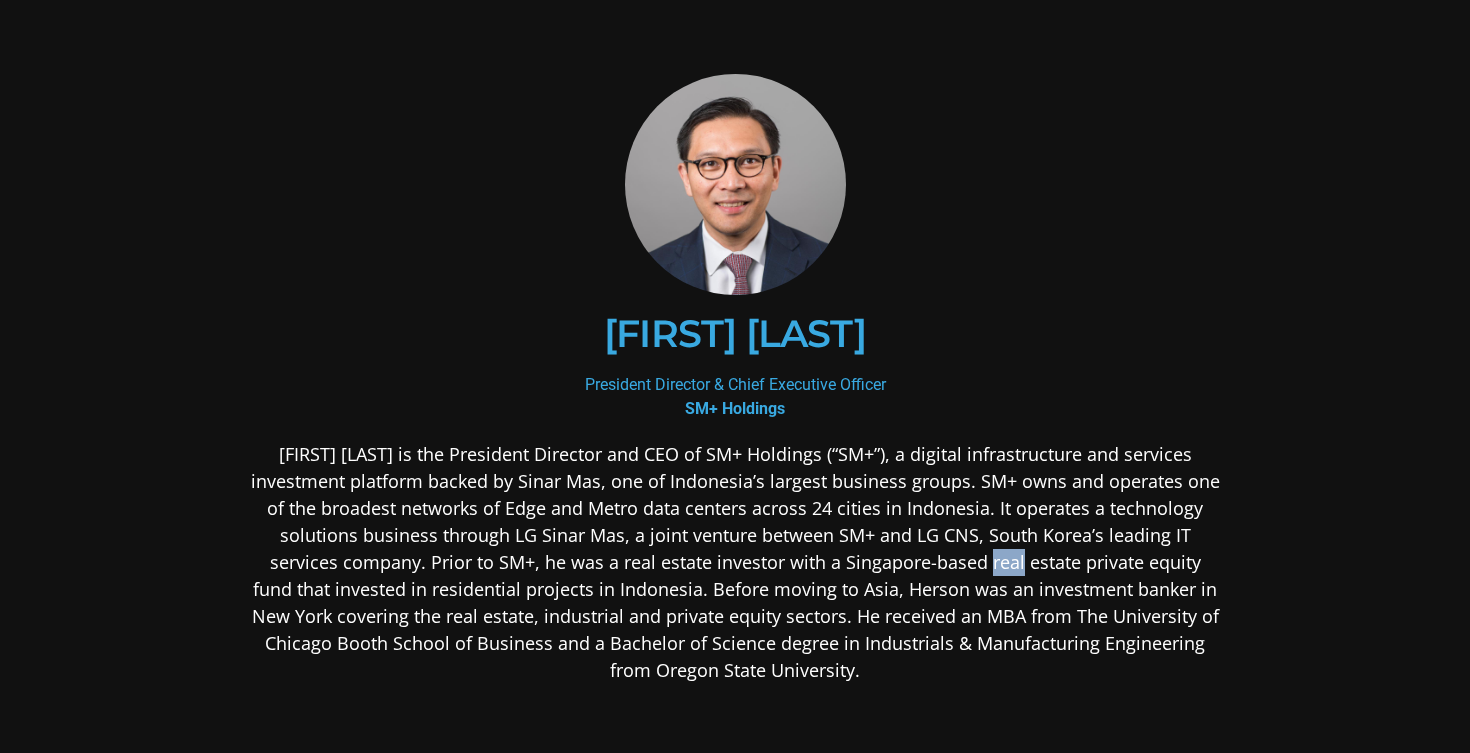 click on "[FIRST] [LAST] is the President Director and CEO of SM+ Holdings (“SM+”), a digital infrastructure and services investment platform backed by Sinar Mas, one of Indonesia’s largest business groups. SM+ owns and operates one of the broadest networks of Edge and Metro data centers across 24 cities in Indonesia. It operates a technology solutions business through LG Sinar Mas, a joint venture between SM+ and LG CNS, South Korea’s leading IT services company. Prior to SM+, he was a real estate investor with a Singapore-based real estate private equity fund that invested in residential projects in Indonesia. Before moving to Asia, Herson was an investment banker in New York covering the real estate, industrial and private equity sectors. He received an MBA from The University of Chicago Booth School of Business and a Bachelor of Science degree in Industrials & Manufacturing Engineering from Oregon State University." at bounding box center (735, 562) 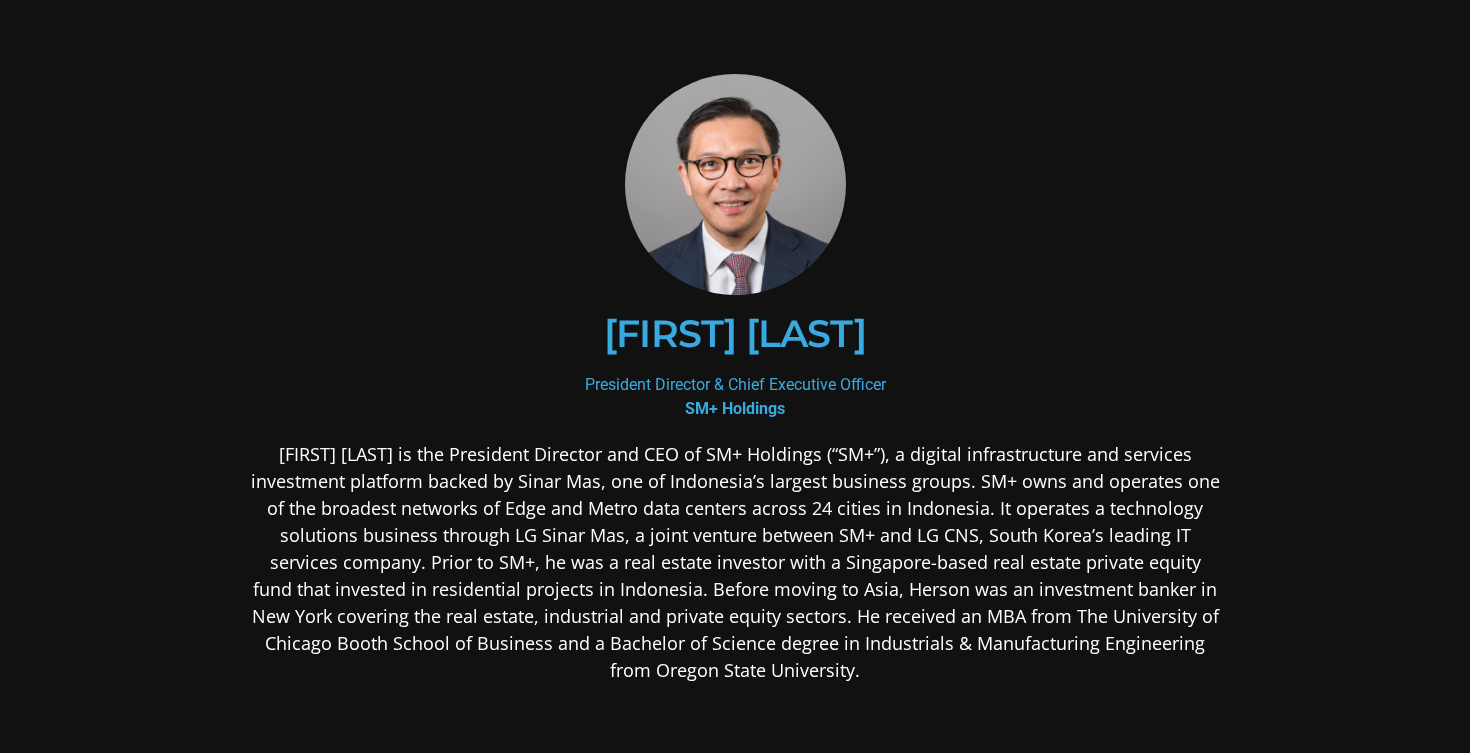 click on "[FIRST] [LAST] is the President Director and CEO of SM+ Holdings (“SM+”), a digital infrastructure and services investment platform backed by Sinar Mas, one of Indonesia’s largest business groups. SM+ owns and operates one of the broadest networks of Edge and Metro data centers across 24 cities in Indonesia. It operates a technology solutions business through LG Sinar Mas, a joint venture between SM+ and LG CNS, South Korea’s leading IT services company. Prior to SM+, he was a real estate investor with a Singapore-based real estate private equity fund that invested in residential projects in Indonesia. Before moving to Asia, Herson was an investment banker in New York covering the real estate, industrial and private equity sectors. He received an MBA from The University of Chicago Booth School of Business and a Bachelor of Science degree in Industrials & Manufacturing Engineering from Oregon State University." at bounding box center (735, 562) 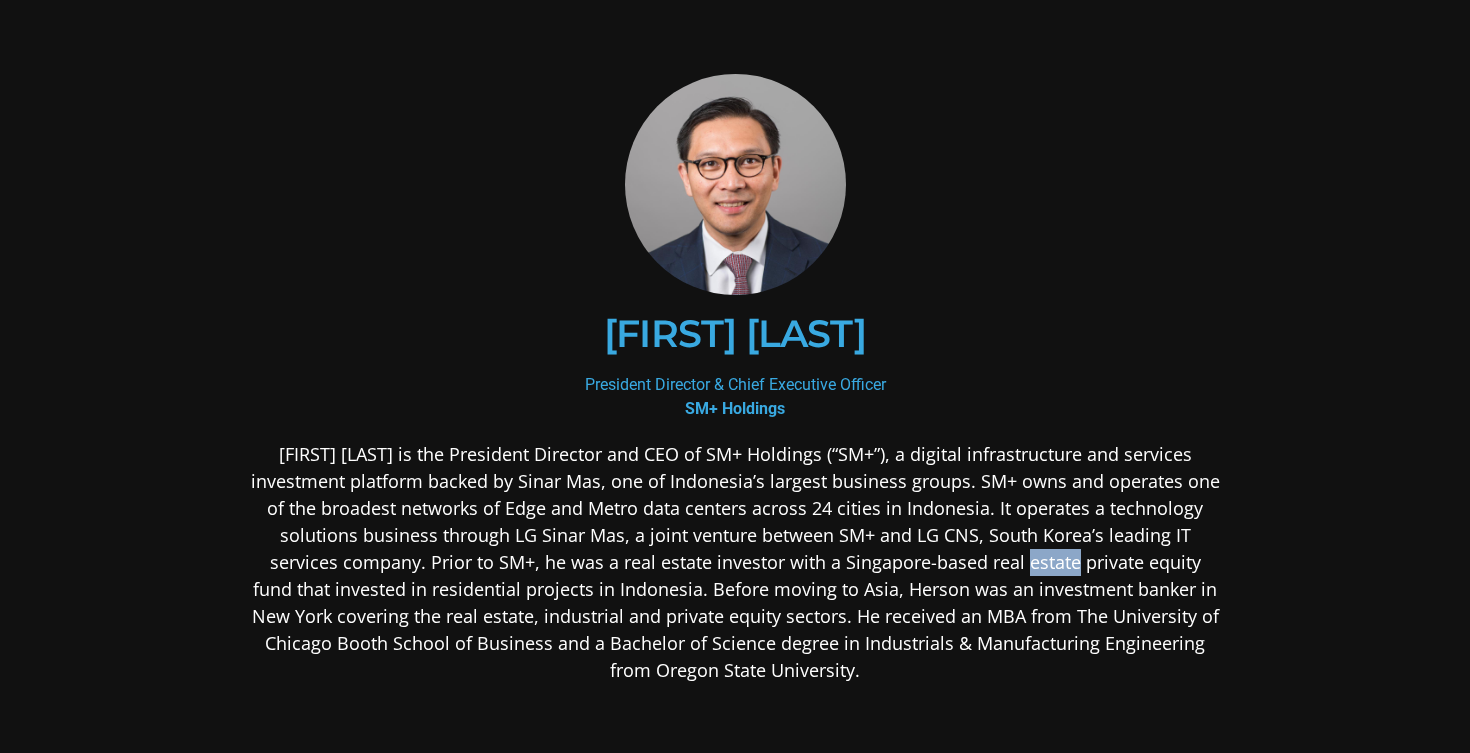 click on "[FIRST] [LAST] is the President Director and CEO of SM+ Holdings (“SM+”), a digital infrastructure and services investment platform backed by Sinar Mas, one of Indonesia’s largest business groups. SM+ owns and operates one of the broadest networks of Edge and Metro data centers across 24 cities in Indonesia. It operates a technology solutions business through LG Sinar Mas, a joint venture between SM+ and LG CNS, South Korea’s leading IT services company. Prior to SM+, he was a real estate investor with a Singapore-based real estate private equity fund that invested in residential projects in Indonesia. Before moving to Asia, Herson was an investment banker in New York covering the real estate, industrial and private equity sectors. He received an MBA from The University of Chicago Booth School of Business and a Bachelor of Science degree in Industrials & Manufacturing Engineering from Oregon State University." at bounding box center (735, 562) 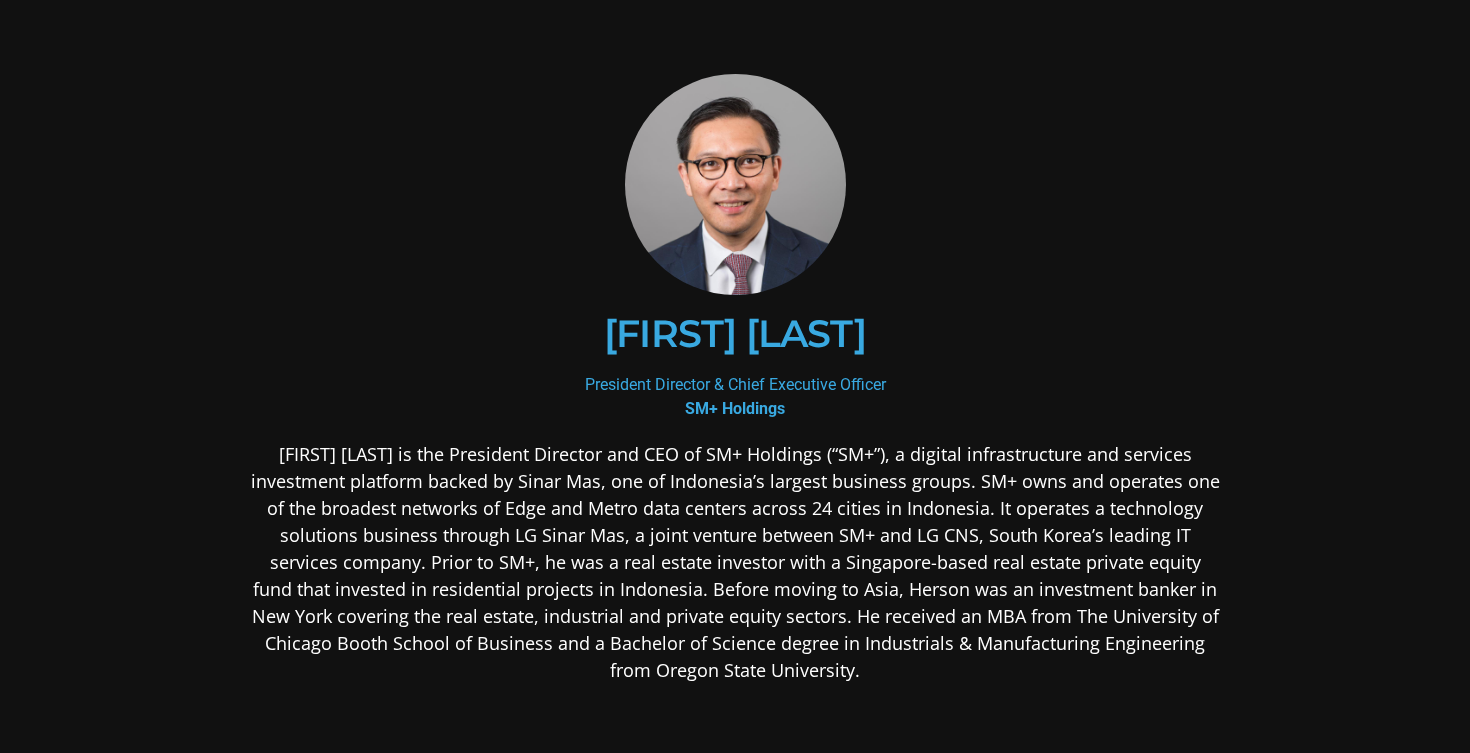 click on "[FIRST] [LAST] is the President Director and CEO of SM+ Holdings (“SM+”), a digital infrastructure and services investment platform backed by Sinar Mas, one of Indonesia’s largest business groups. SM+ owns and operates one of the broadest networks of Edge and Metro data centers across 24 cities in Indonesia. It operates a technology solutions business through LG Sinar Mas, a joint venture between SM+ and LG CNS, South Korea’s leading IT services company. Prior to SM+, he was a real estate investor with a Singapore-based real estate private equity fund that invested in residential projects in Indonesia. Before moving to Asia, Herson was an investment banker in New York covering the real estate, industrial and private equity sectors. He received an MBA from The University of Chicago Booth School of Business and a Bachelor of Science degree in Industrials & Manufacturing Engineering from Oregon State University." at bounding box center (735, 562) 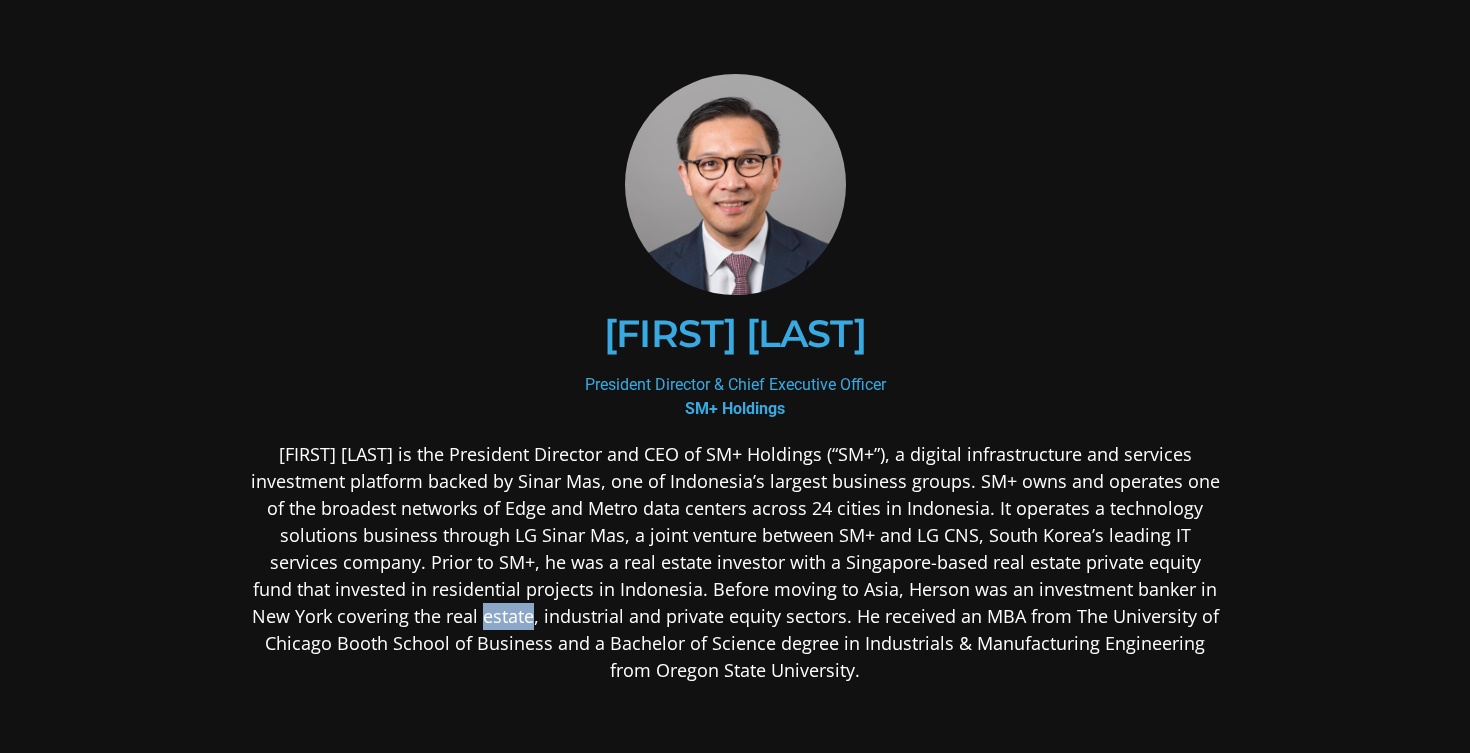 click on "[FIRST] [LAST] is the President Director and CEO of SM+ Holdings (“SM+”), a digital infrastructure and services investment platform backed by Sinar Mas, one of Indonesia’s largest business groups. SM+ owns and operates one of the broadest networks of Edge and Metro data centers across 24 cities in Indonesia. It operates a technology solutions business through LG Sinar Mas, a joint venture between SM+ and LG CNS, South Korea’s leading IT services company. Prior to SM+, he was a real estate investor with a Singapore-based real estate private equity fund that invested in residential projects in Indonesia. Before moving to Asia, Herson was an investment banker in New York covering the real estate, industrial and private equity sectors. He received an MBA from The University of Chicago Booth School of Business and a Bachelor of Science degree in Industrials & Manufacturing Engineering from Oregon State University." at bounding box center [735, 562] 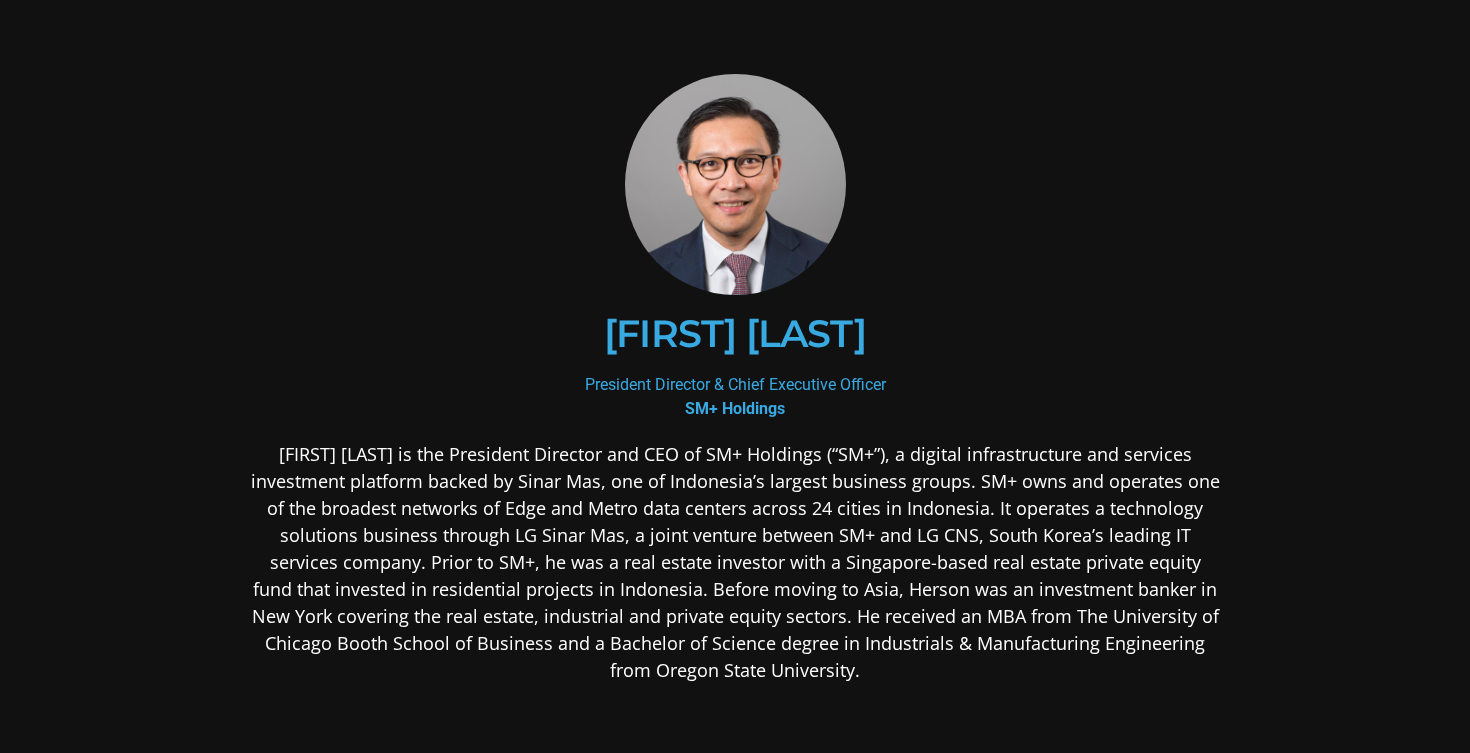 click on "[FIRST] [LAST] is the President Director and CEO of SM+ Holdings (“SM+”), a digital infrastructure and services investment platform backed by Sinar Mas, one of Indonesia’s largest business groups. SM+ owns and operates one of the broadest networks of Edge and Metro data centers across 24 cities in Indonesia. It operates a technology solutions business through LG Sinar Mas, a joint venture between SM+ and LG CNS, South Korea’s leading IT services company. Prior to SM+, he was a real estate investor with a Singapore-based real estate private equity fund that invested in residential projects in Indonesia. Before moving to Asia, Herson was an investment banker in New York covering the real estate, industrial and private equity sectors. He received an MBA from The University of Chicago Booth School of Business and a Bachelor of Science degree in Industrials & Manufacturing Engineering from Oregon State University." at bounding box center (735, 562) 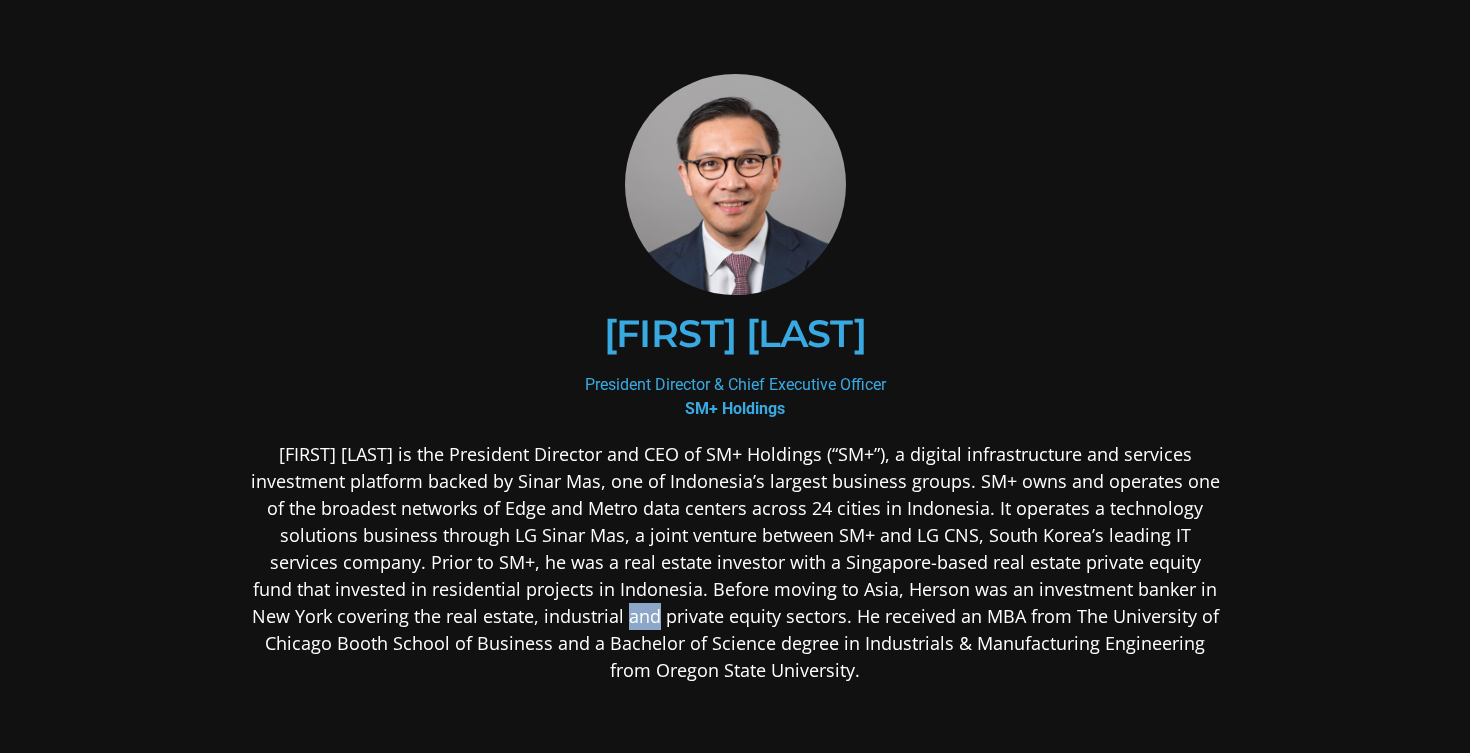 click on "[FIRST] [LAST] is the President Director and CEO of SM+ Holdings (“SM+”), a digital infrastructure and services investment platform backed by Sinar Mas, one of Indonesia’s largest business groups. SM+ owns and operates one of the broadest networks of Edge and Metro data centers across 24 cities in Indonesia. It operates a technology solutions business through LG Sinar Mas, a joint venture between SM+ and LG CNS, South Korea’s leading IT services company. Prior to SM+, he was a real estate investor with a Singapore-based real estate private equity fund that invested in residential projects in Indonesia. Before moving to Asia, Herson was an investment banker in New York covering the real estate, industrial and private equity sectors. He received an MBA from The University of Chicago Booth School of Business and a Bachelor of Science degree in Industrials & Manufacturing Engineering from Oregon State University." at bounding box center [735, 562] 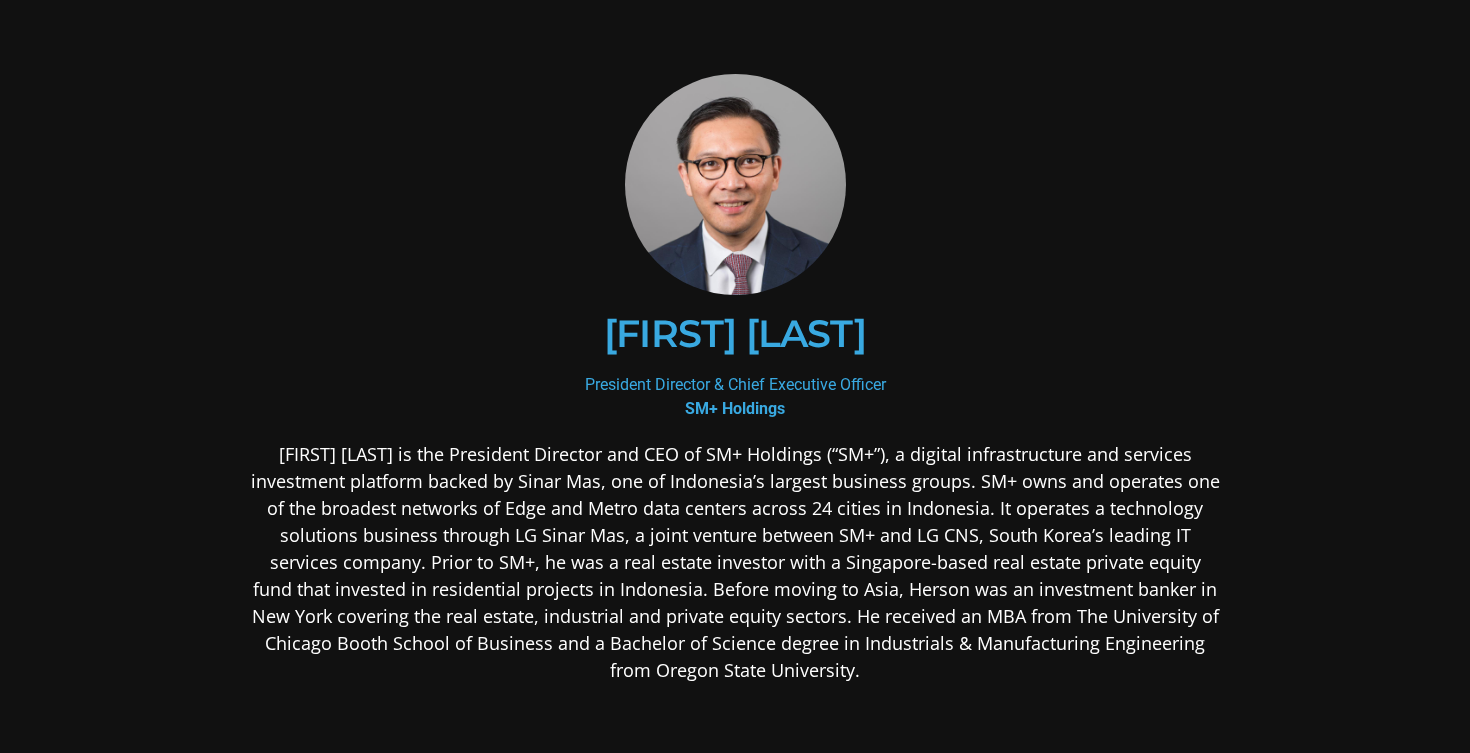 click on "[FIRST] [LAST] is the President Director and CEO of SM+ Holdings (“SM+”), a digital infrastructure and services investment platform backed by Sinar Mas, one of Indonesia’s largest business groups. SM+ owns and operates one of the broadest networks of Edge and Metro data centers across 24 cities in Indonesia. It operates a technology solutions business through LG Sinar Mas, a joint venture between SM+ and LG CNS, South Korea’s leading IT services company. Prior to SM+, he was a real estate investor with a Singapore-based real estate private equity fund that invested in residential projects in Indonesia. Before moving to Asia, Herson was an investment banker in New York covering the real estate, industrial and private equity sectors. He received an MBA from The University of Chicago Booth School of Business and a Bachelor of Science degree in Industrials & Manufacturing Engineering from Oregon State University." at bounding box center [735, 562] 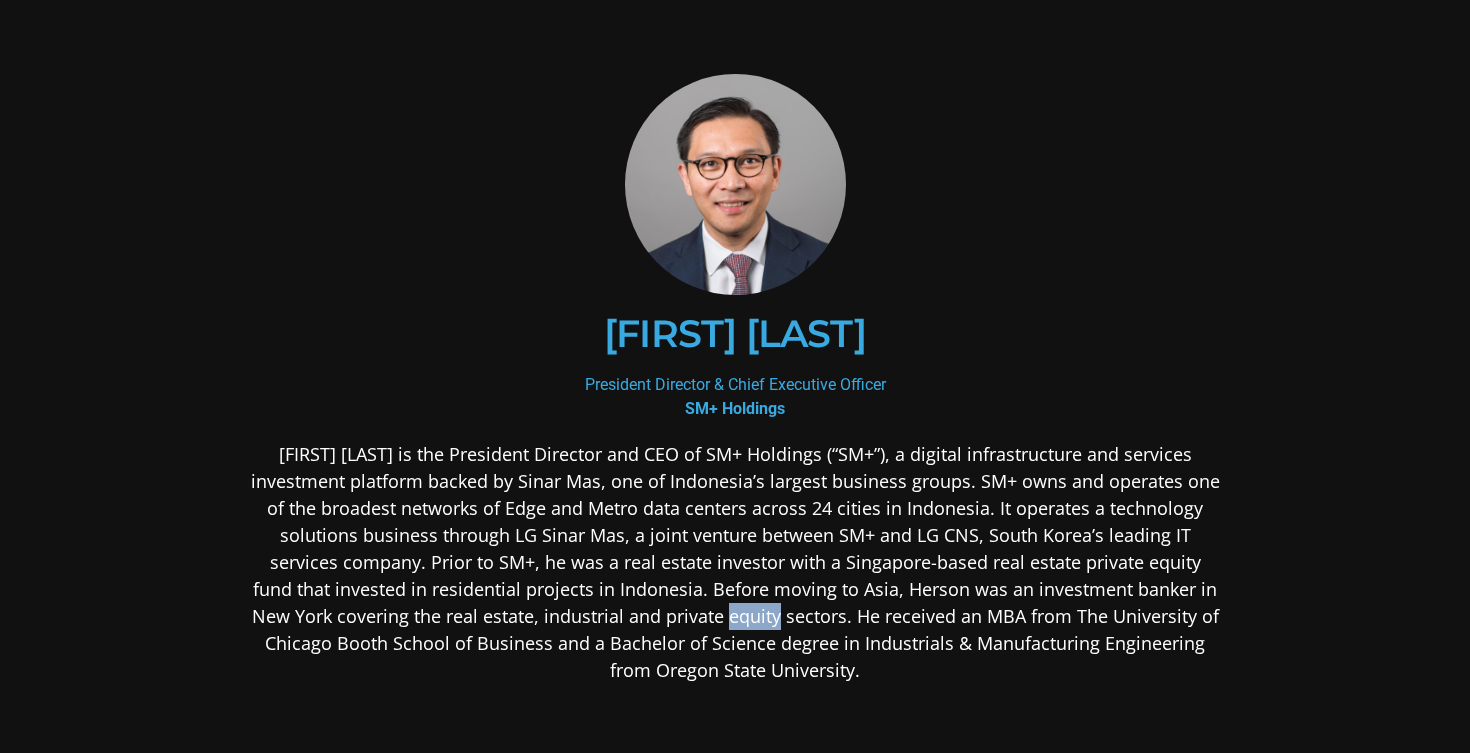 click on "[FIRST] [LAST] is the President Director and CEO of SM+ Holdings (“SM+”), a digital infrastructure and services investment platform backed by Sinar Mas, one of Indonesia’s largest business groups. SM+ owns and operates one of the broadest networks of Edge and Metro data centers across 24 cities in Indonesia. It operates a technology solutions business through LG Sinar Mas, a joint venture between SM+ and LG CNS, South Korea’s leading IT services company. Prior to SM+, he was a real estate investor with a Singapore-based real estate private equity fund that invested in residential projects in Indonesia. Before moving to Asia, Herson was an investment banker in New York covering the real estate, industrial and private equity sectors. He received an MBA from The University of Chicago Booth School of Business and a Bachelor of Science degree in Industrials & Manufacturing Engineering from Oregon State University." at bounding box center (735, 562) 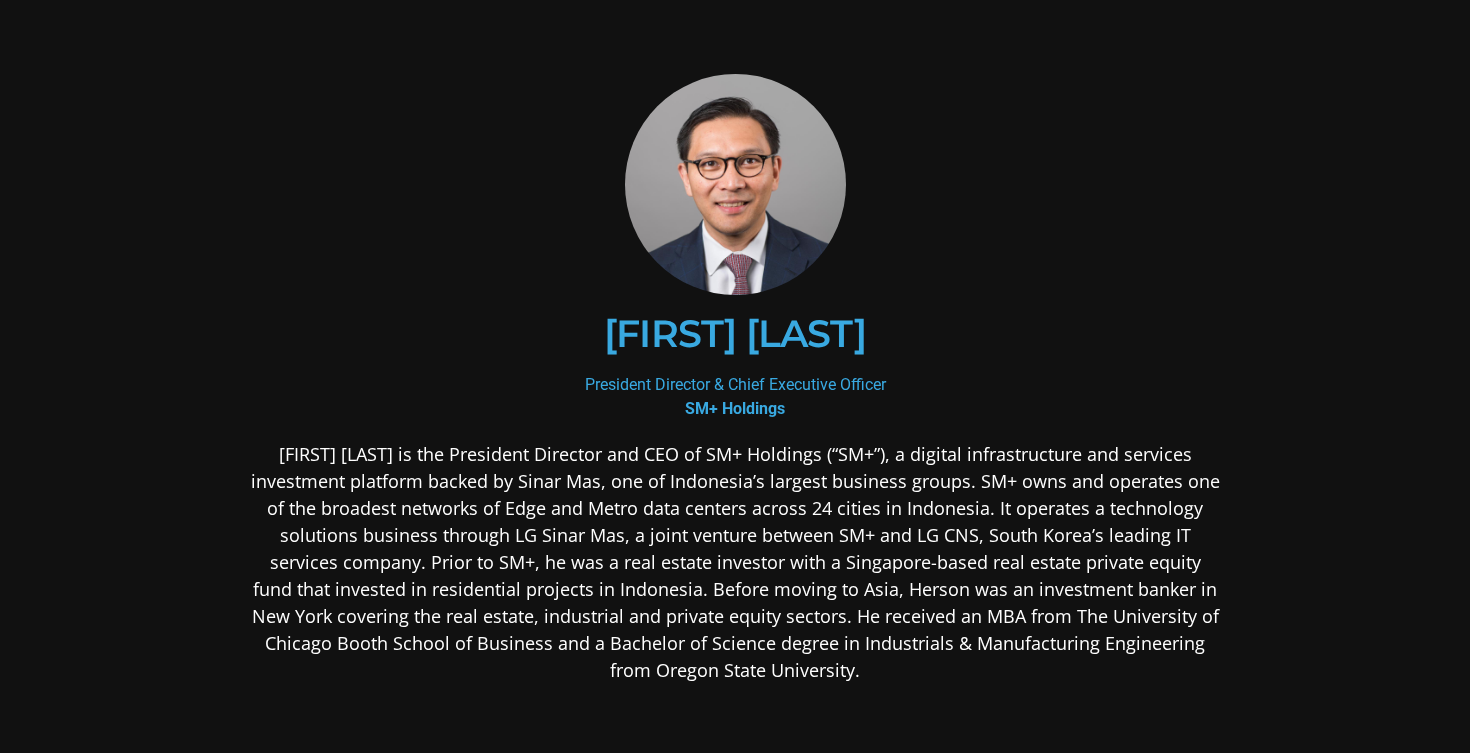 click on "[FIRST] [LAST] is the President Director and CEO of SM+ Holdings (“SM+”), a digital infrastructure and services investment platform backed by Sinar Mas, one of Indonesia’s largest business groups. SM+ owns and operates one of the broadest networks of Edge and Metro data centers across 24 cities in Indonesia. It operates a technology solutions business through LG Sinar Mas, a joint venture between SM+ and LG CNS, South Korea’s leading IT services company. Prior to SM+, he was a real estate investor with a Singapore-based real estate private equity fund that invested in residential projects in Indonesia. Before moving to Asia, Herson was an investment banker in New York covering the real estate, industrial and private equity sectors. He received an MBA from The University of Chicago Booth School of Business and a Bachelor of Science degree in Industrials & Manufacturing Engineering from Oregon State University." at bounding box center (735, 562) 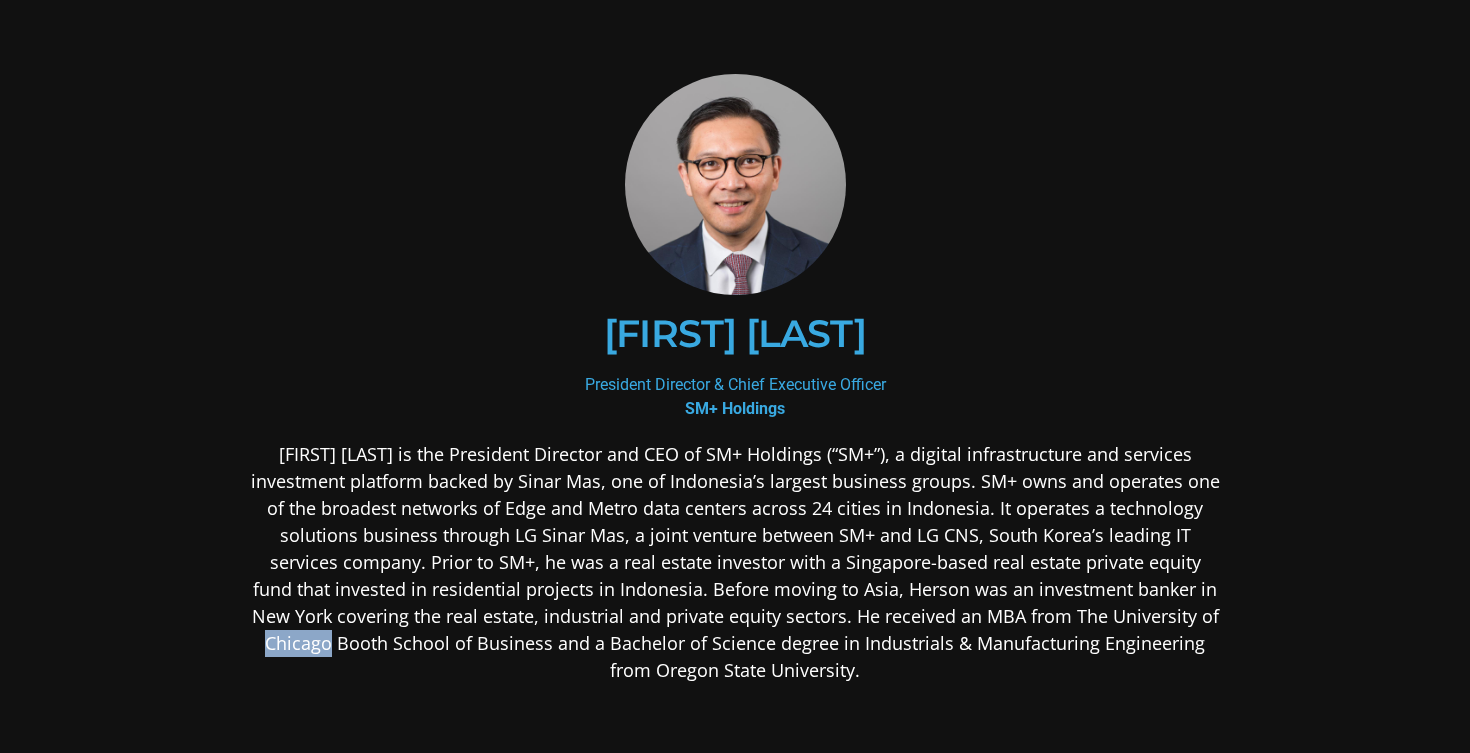 click on "[FIRST] [LAST] is the President Director and CEO of SM+ Holdings (“SM+”), a digital infrastructure and services investment platform backed by Sinar Mas, one of Indonesia’s largest business groups. SM+ owns and operates one of the broadest networks of Edge and Metro data centers across 24 cities in Indonesia. It operates a technology solutions business through LG Sinar Mas, a joint venture between SM+ and LG CNS, South Korea’s leading IT services company. Prior to SM+, he was a real estate investor with a Singapore-based real estate private equity fund that invested in residential projects in Indonesia. Before moving to Asia, Herson was an investment banker in New York covering the real estate, industrial and private equity sectors. He received an MBA from The University of Chicago Booth School of Business and a Bachelor of Science degree in Industrials & Manufacturing Engineering from Oregon State University." at bounding box center [735, 562] 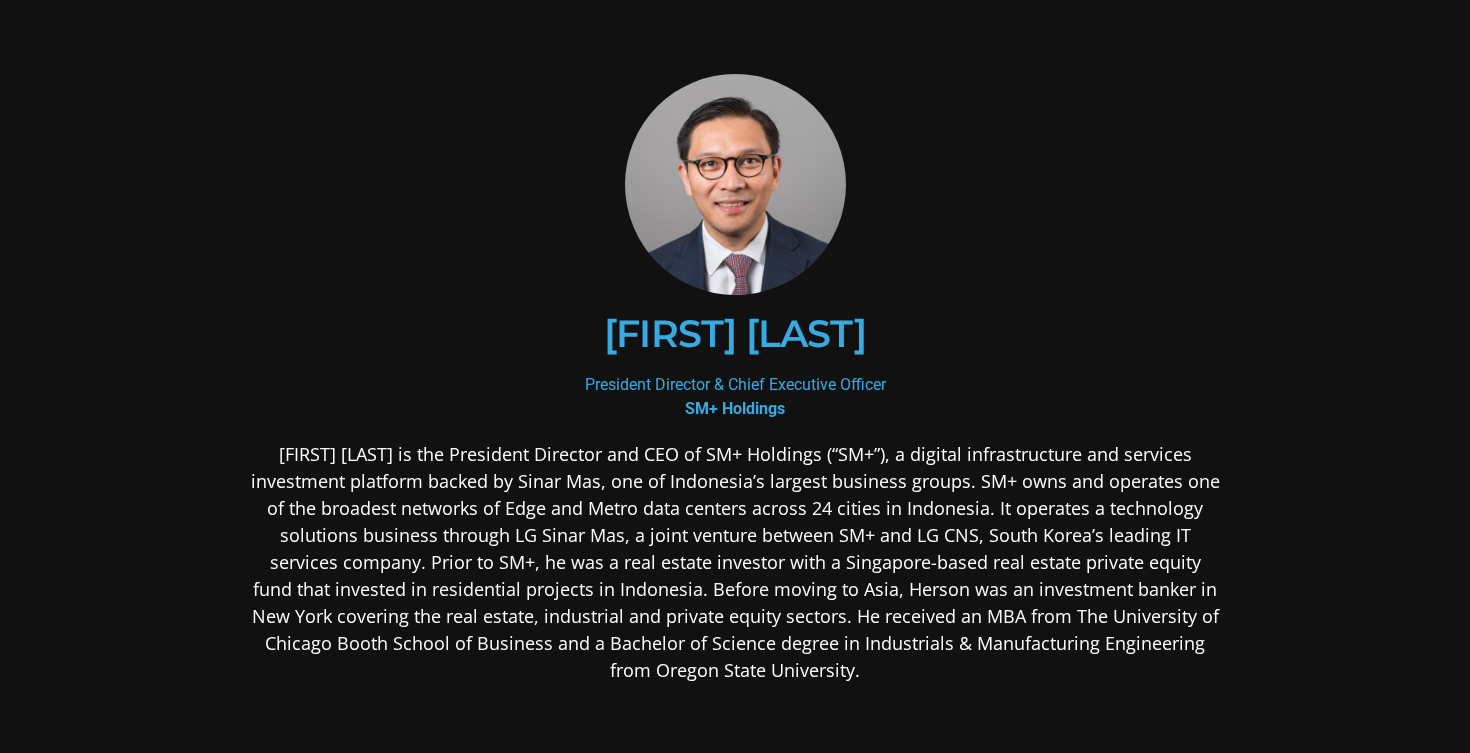 click on "[FIRST] [LAST] is the President Director and CEO of SM+ Holdings (“SM+”), a digital infrastructure and services investment platform backed by Sinar Mas, one of Indonesia’s largest business groups. SM+ owns and operates one of the broadest networks of Edge and Metro data centers across 24 cities in Indonesia. It operates a technology solutions business through LG Sinar Mas, a joint venture between SM+ and LG CNS, South Korea’s leading IT services company. Prior to SM+, he was a real estate investor with a Singapore-based real estate private equity fund that invested in residential projects in Indonesia. Before moving to Asia, Herson was an investment banker in New York covering the real estate, industrial and private equity sectors. He received an MBA from The University of Chicago Booth School of Business and a Bachelor of Science degree in Industrials & Manufacturing Engineering from Oregon State University." at bounding box center [735, 562] 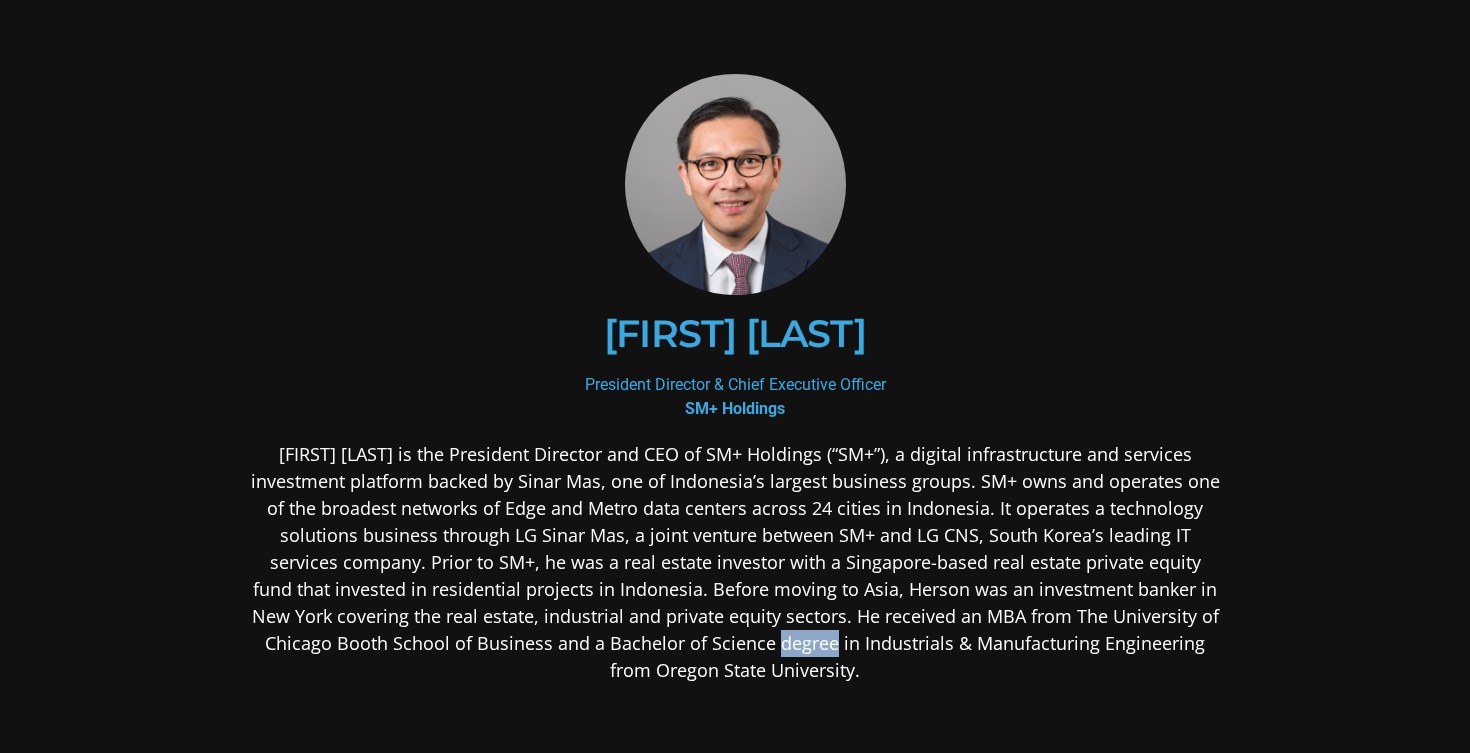 click on "[FIRST] [LAST] is the President Director and CEO of SM+ Holdings (“SM+”), a digital infrastructure and services investment platform backed by Sinar Mas, one of Indonesia’s largest business groups. SM+ owns and operates one of the broadest networks of Edge and Metro data centers across 24 cities in Indonesia. It operates a technology solutions business through LG Sinar Mas, a joint venture between SM+ and LG CNS, South Korea’s leading IT services company. Prior to SM+, he was a real estate investor with a Singapore-based real estate private equity fund that invested in residential projects in Indonesia. Before moving to Asia, Herson was an investment banker in New York covering the real estate, industrial and private equity sectors. He received an MBA from The University of Chicago Booth School of Business and a Bachelor of Science degree in Industrials & Manufacturing Engineering from Oregon State University." at bounding box center [735, 562] 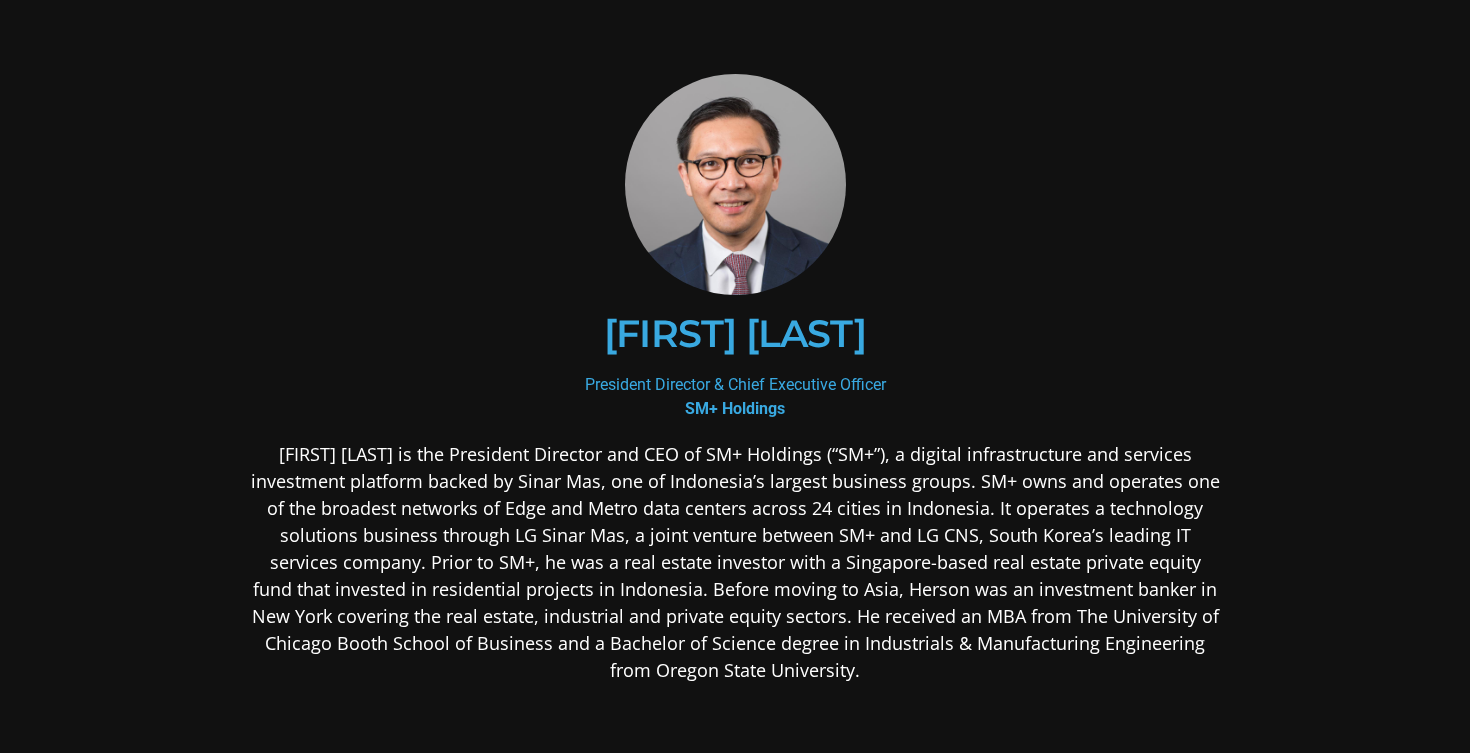 click on "[FIRST] [LAST] is the President Director and CEO of SM+ Holdings (“SM+”), a digital infrastructure and services investment platform backed by Sinar Mas, one of Indonesia’s largest business groups. SM+ owns and operates one of the broadest networks of Edge and Metro data centers across 24 cities in Indonesia. It operates a technology solutions business through LG Sinar Mas, a joint venture between SM+ and LG CNS, South Korea’s leading IT services company. Prior to SM+, he was a real estate investor with a Singapore-based real estate private equity fund that invested in residential projects in Indonesia. Before moving to Asia, Herson was an investment banker in New York covering the real estate, industrial and private equity sectors. He received an MBA from The University of Chicago Booth School of Business and a Bachelor of Science degree in Industrials & Manufacturing Engineering from Oregon State University." at bounding box center (735, 562) 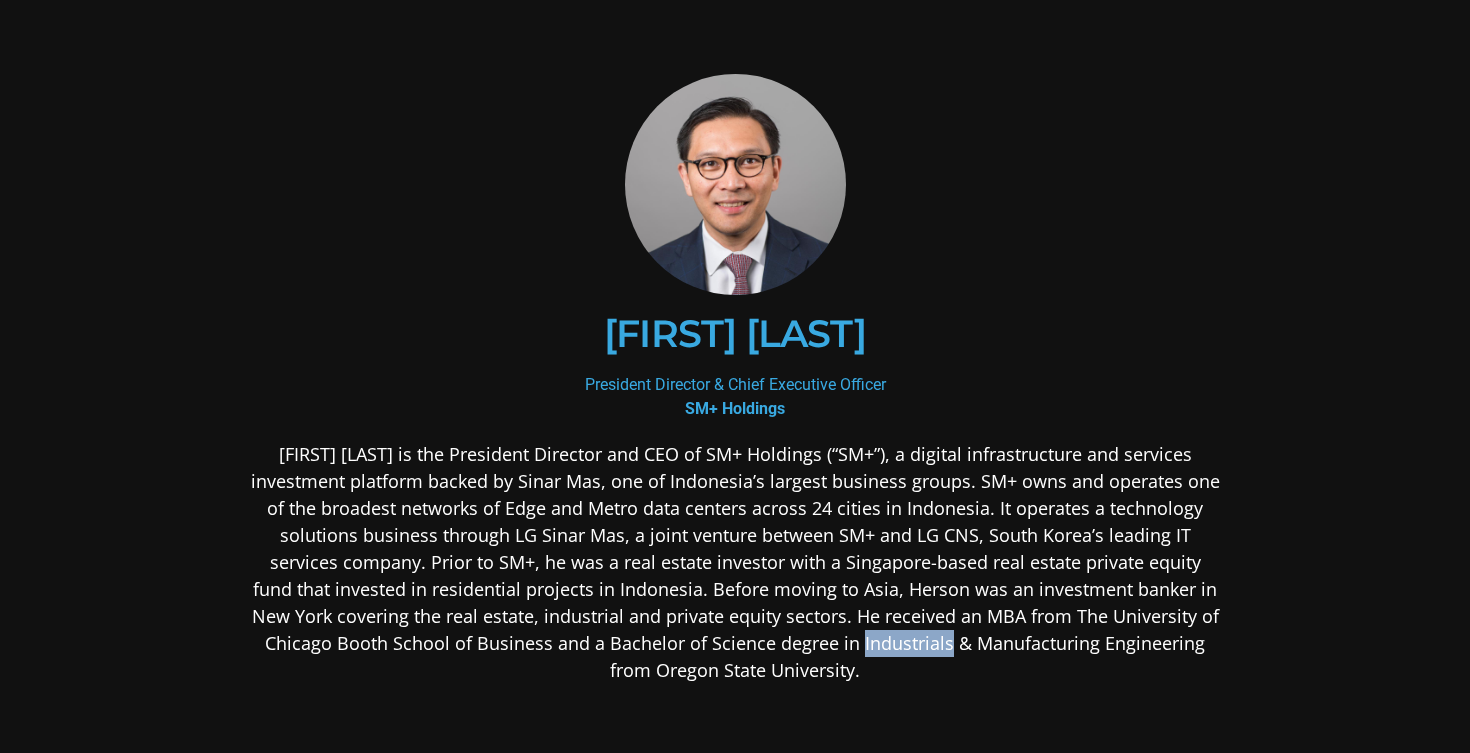 click on "[FIRST] [LAST] is the President Director and CEO of SM+ Holdings (“SM+”), a digital infrastructure and services investment platform backed by Sinar Mas, one of Indonesia’s largest business groups. SM+ owns and operates one of the broadest networks of Edge and Metro data centers across 24 cities in Indonesia. It operates a technology solutions business through LG Sinar Mas, a joint venture between SM+ and LG CNS, South Korea’s leading IT services company. Prior to SM+, he was a real estate investor with a Singapore-based real estate private equity fund that invested in residential projects in Indonesia. Before moving to Asia, Herson was an investment banker in New York covering the real estate, industrial and private equity sectors. He received an MBA from The University of Chicago Booth School of Business and a Bachelor of Science degree in Industrials & Manufacturing Engineering from Oregon State University." at bounding box center [735, 562] 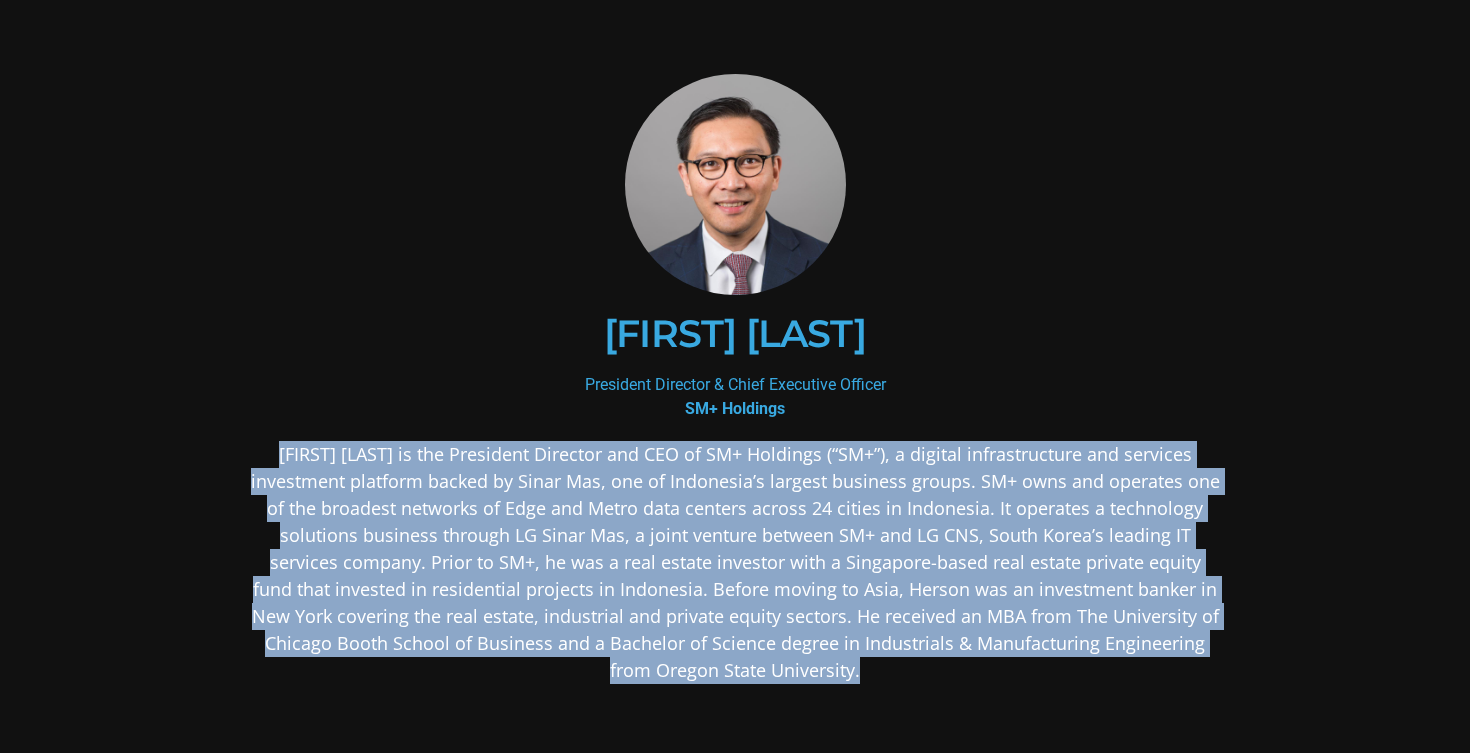 click on "[FIRST] [LAST] is the President Director and CEO of SM+ Holdings (“SM+”), a digital infrastructure and services investment platform backed by Sinar Mas, one of Indonesia’s largest business groups. SM+ owns and operates one of the broadest networks of Edge and Metro data centers across 24 cities in Indonesia. It operates a technology solutions business through LG Sinar Mas, a joint venture between SM+ and LG CNS, South Korea’s leading IT services company. Prior to SM+, he was a real estate investor with a Singapore-based real estate private equity fund that invested in residential projects in Indonesia. Before moving to Asia, Herson was an investment banker in New York covering the real estate, industrial and private equity sectors. He received an MBA from The University of Chicago Booth School of Business and a Bachelor of Science degree in Industrials & Manufacturing Engineering from Oregon State University." at bounding box center (735, 562) 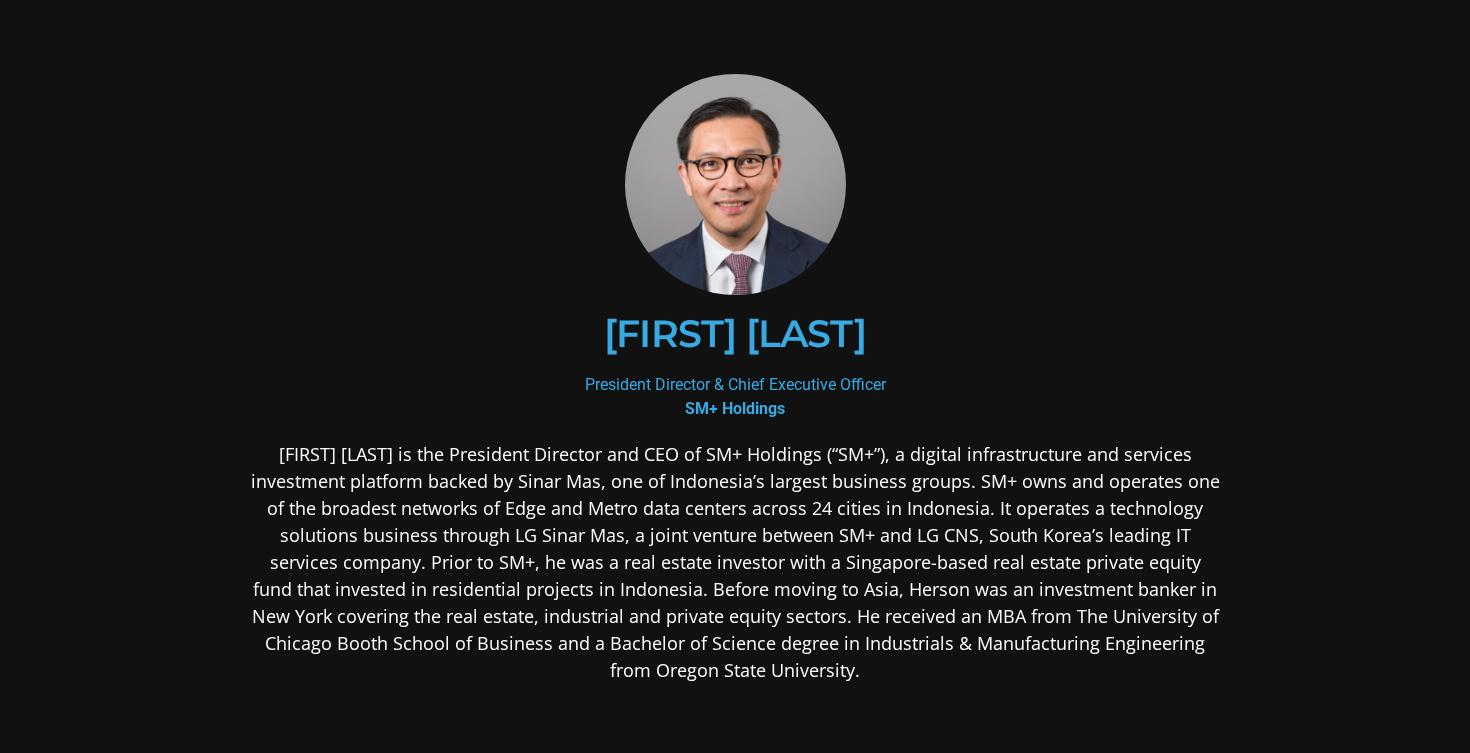 click on "[FIRST] [LAST] is the President Director and CEO of SM+ Holdings (“SM+”), a digital infrastructure and services investment platform backed by Sinar Mas, one of Indonesia’s largest business groups. SM+ owns and operates one of the broadest networks of Edge and Metro data centers across 24 cities in Indonesia. It operates a technology solutions business through LG Sinar Mas, a joint venture between SM+ and LG CNS, South Korea’s leading IT services company. Prior to SM+, he was a real estate investor with a Singapore-based real estate private equity fund that invested in residential projects in Indonesia. Before moving to Asia, Herson was an investment banker in New York covering the real estate, industrial and private equity sectors. He received an MBA from The University of Chicago Booth School of Business and a Bachelor of Science degree in Industrials & Manufacturing Engineering from Oregon State University." at bounding box center [735, 562] 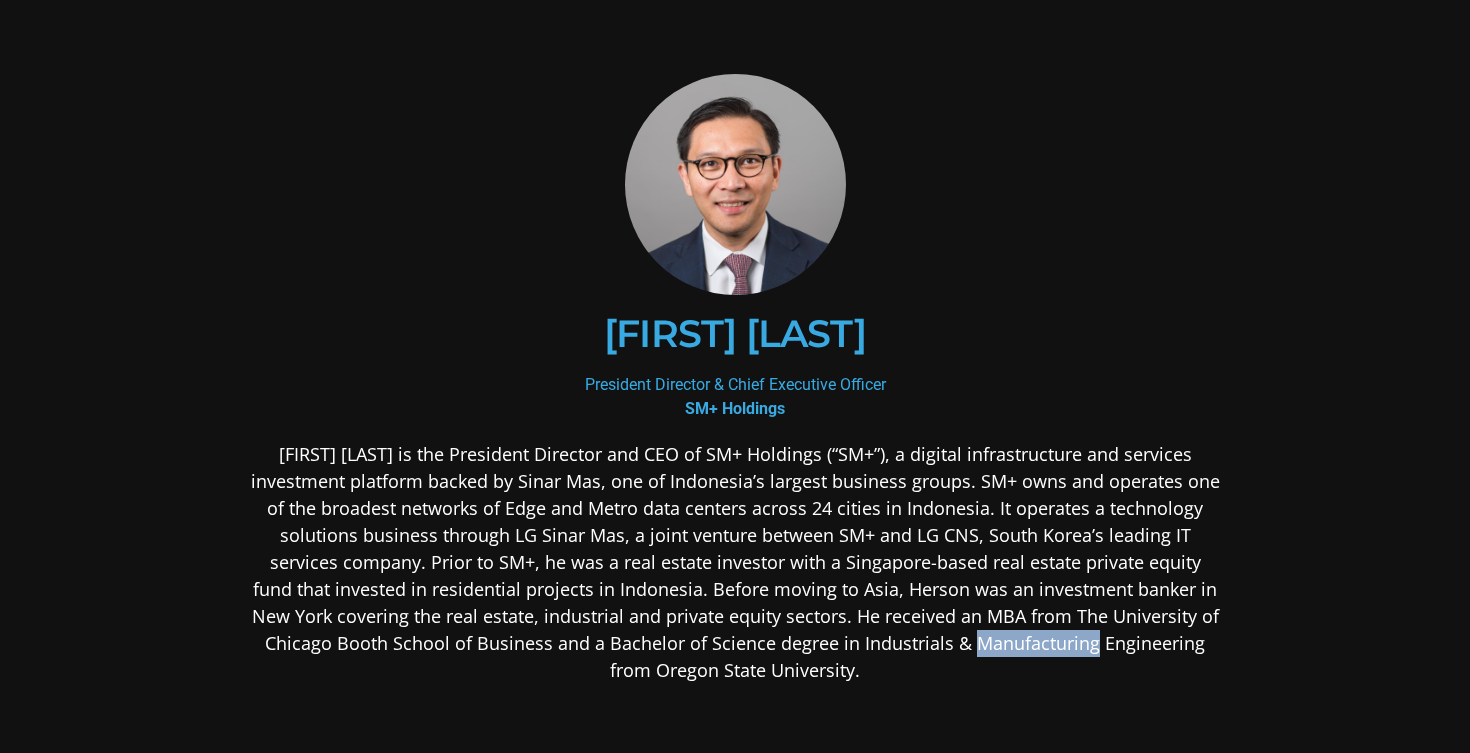 click on "[FIRST] [LAST] is the President Director and CEO of SM+ Holdings (“SM+”), a digital infrastructure and services investment platform backed by Sinar Mas, one of Indonesia’s largest business groups. SM+ owns and operates one of the broadest networks of Edge and Metro data centers across 24 cities in Indonesia. It operates a technology solutions business through LG Sinar Mas, a joint venture between SM+ and LG CNS, South Korea’s leading IT services company. Prior to SM+, he was a real estate investor with a Singapore-based real estate private equity fund that invested in residential projects in Indonesia. Before moving to Asia, Herson was an investment banker in New York covering the real estate, industrial and private equity sectors. He received an MBA from The University of Chicago Booth School of Business and a Bachelor of Science degree in Industrials & Manufacturing Engineering from Oregon State University." at bounding box center [735, 720] 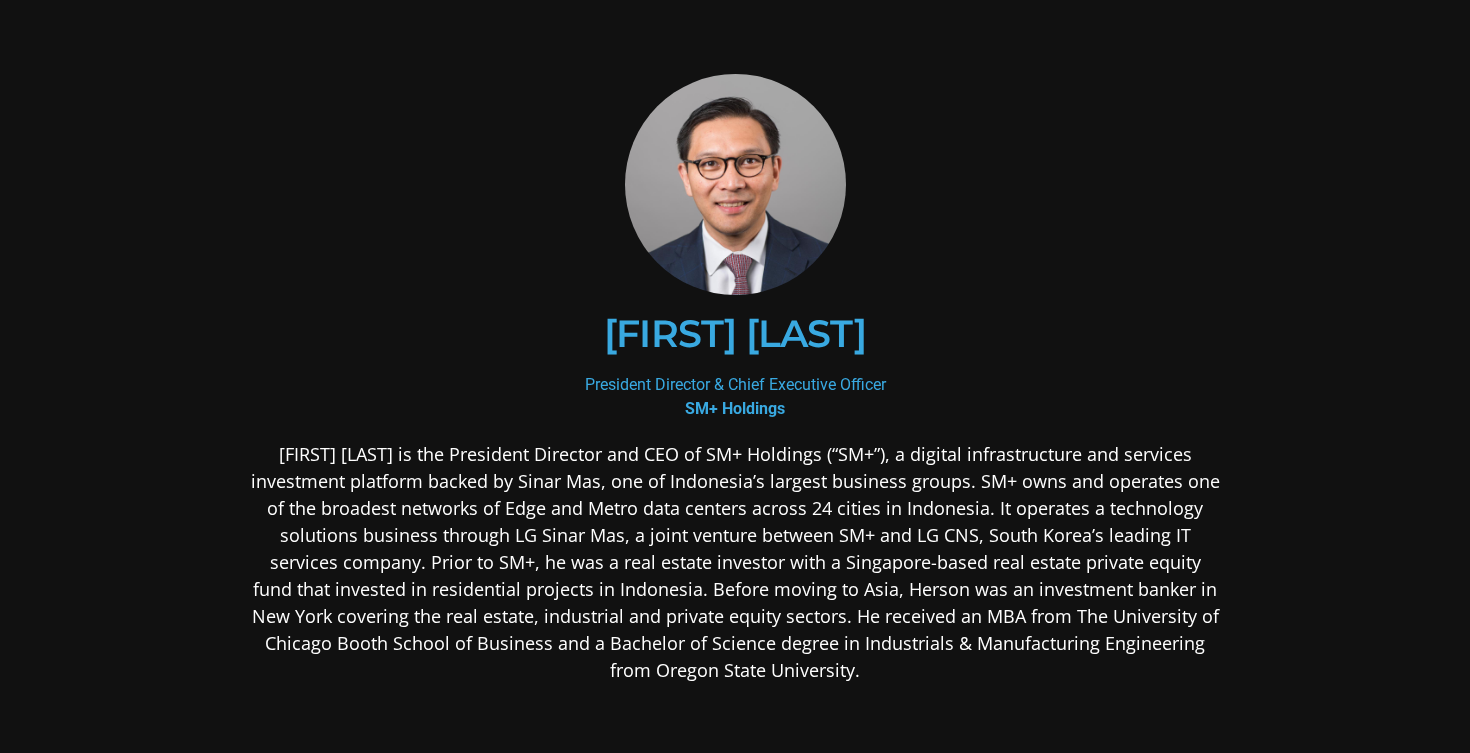 click on "[FIRST] [LAST] is the President Director and CEO of SM+ Holdings (“SM+”), a digital infrastructure and services investment platform backed by Sinar Mas, one of Indonesia’s largest business groups. SM+ owns and operates one of the broadest networks of Edge and Metro data centers across 24 cities in Indonesia. It operates a technology solutions business through LG Sinar Mas, a joint venture between SM+ and LG CNS, South Korea’s leading IT services company. Prior to SM+, he was a real estate investor with a Singapore-based real estate private equity fund that invested in residential projects in Indonesia. Before moving to Asia, Herson was an investment banker in New York covering the real estate, industrial and private equity sectors. He received an MBA from The University of Chicago Booth School of Business and a Bachelor of Science degree in Industrials & Manufacturing Engineering from Oregon State University." at bounding box center (735, 720) 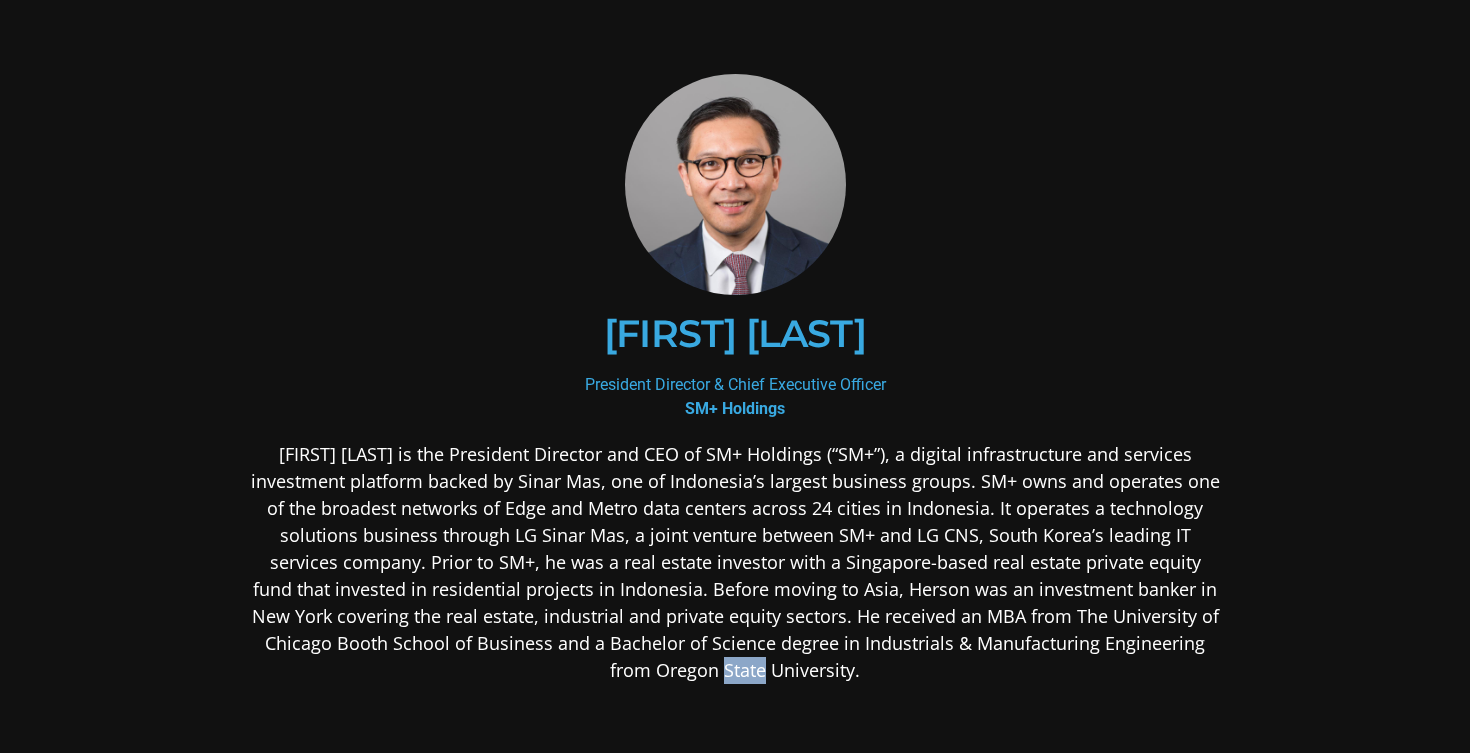 click on "[FIRST] [LAST] is the President Director and CEO of SM+ Holdings (“SM+”), a digital infrastructure and services investment platform backed by Sinar Mas, one of Indonesia’s largest business groups. SM+ owns and operates one of the broadest networks of Edge and Metro data centers across 24 cities in Indonesia. It operates a technology solutions business through LG Sinar Mas, a joint venture between SM+ and LG CNS, South Korea’s leading IT services company. Prior to SM+, he was a real estate investor with a Singapore-based real estate private equity fund that invested in residential projects in Indonesia. Before moving to Asia, Herson was an investment banker in New York covering the real estate, industrial and private equity sectors. He received an MBA from The University of Chicago Booth School of Business and a Bachelor of Science degree in Industrials & Manufacturing Engineering from Oregon State University." at bounding box center (735, 562) 